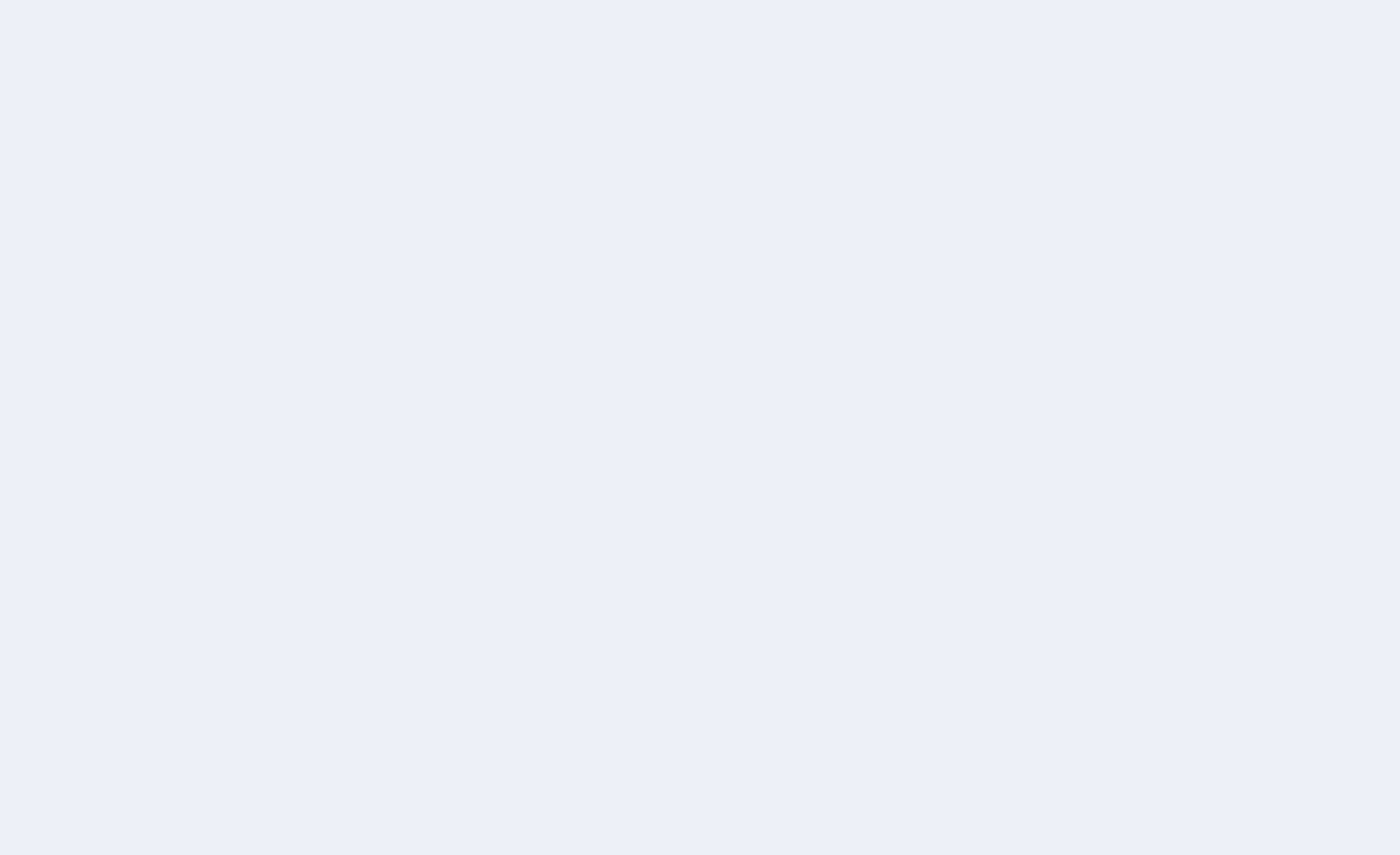 scroll, scrollTop: 1, scrollLeft: 0, axis: vertical 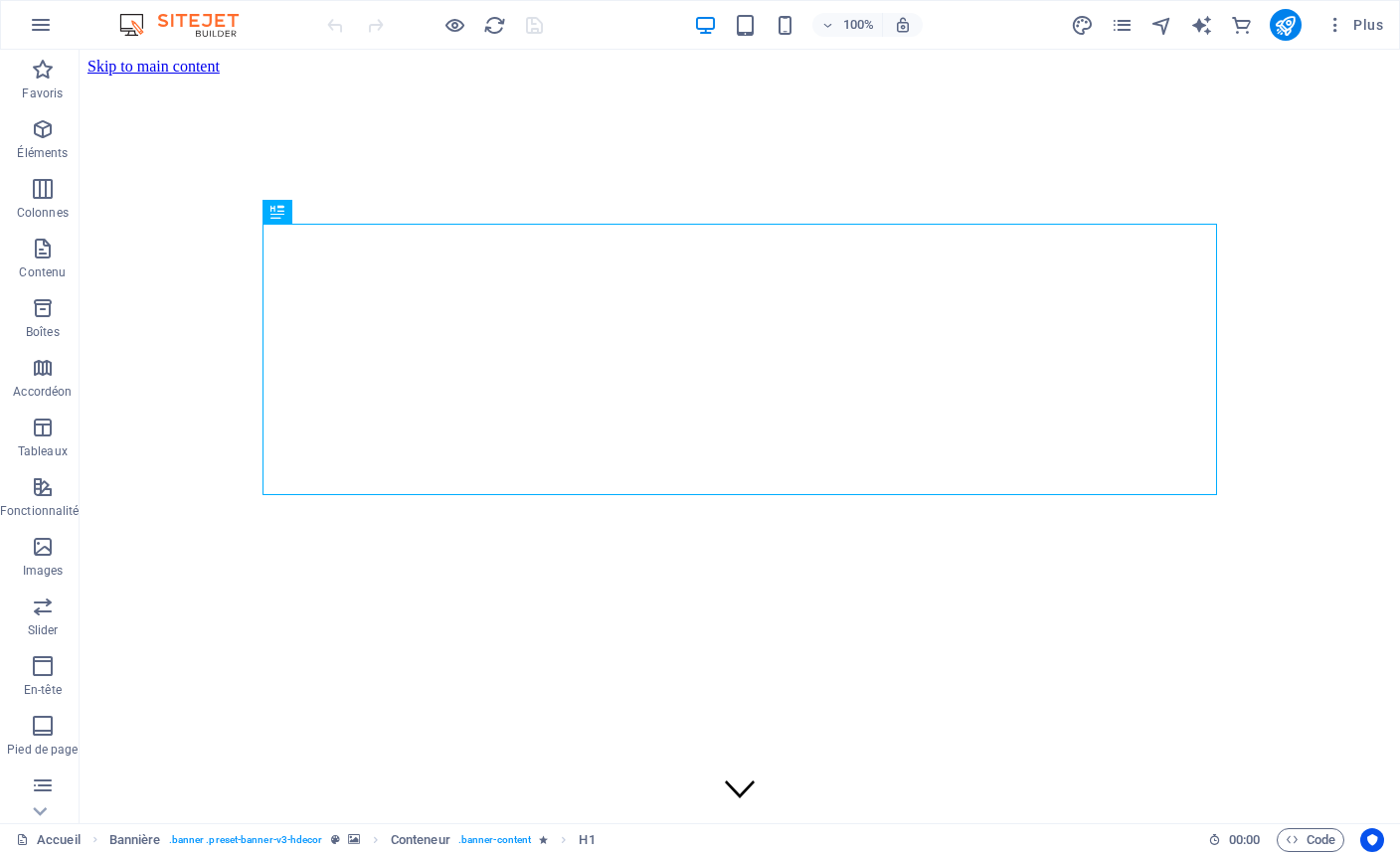 click at bounding box center (435, 25) 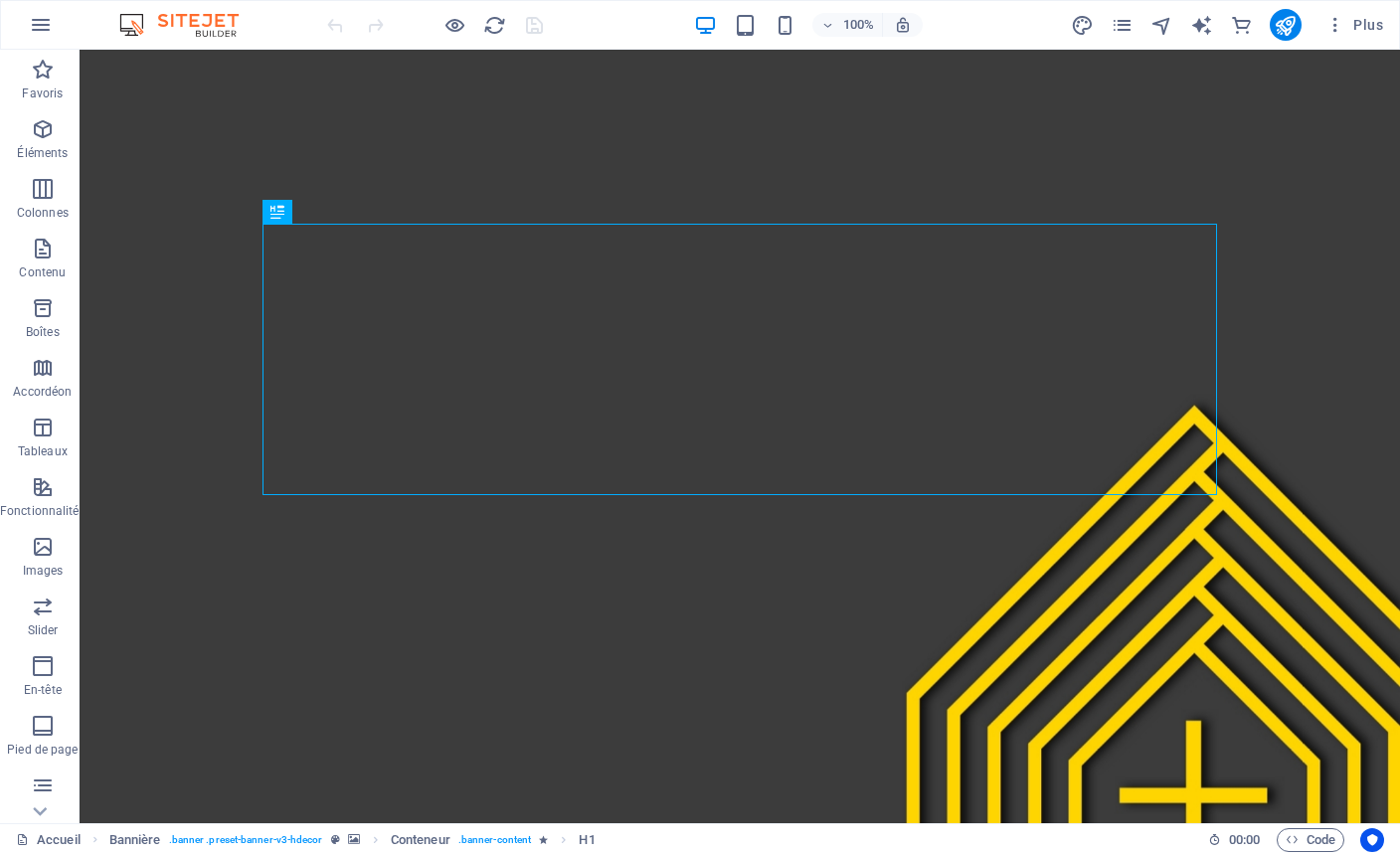click at bounding box center (1122, 25) 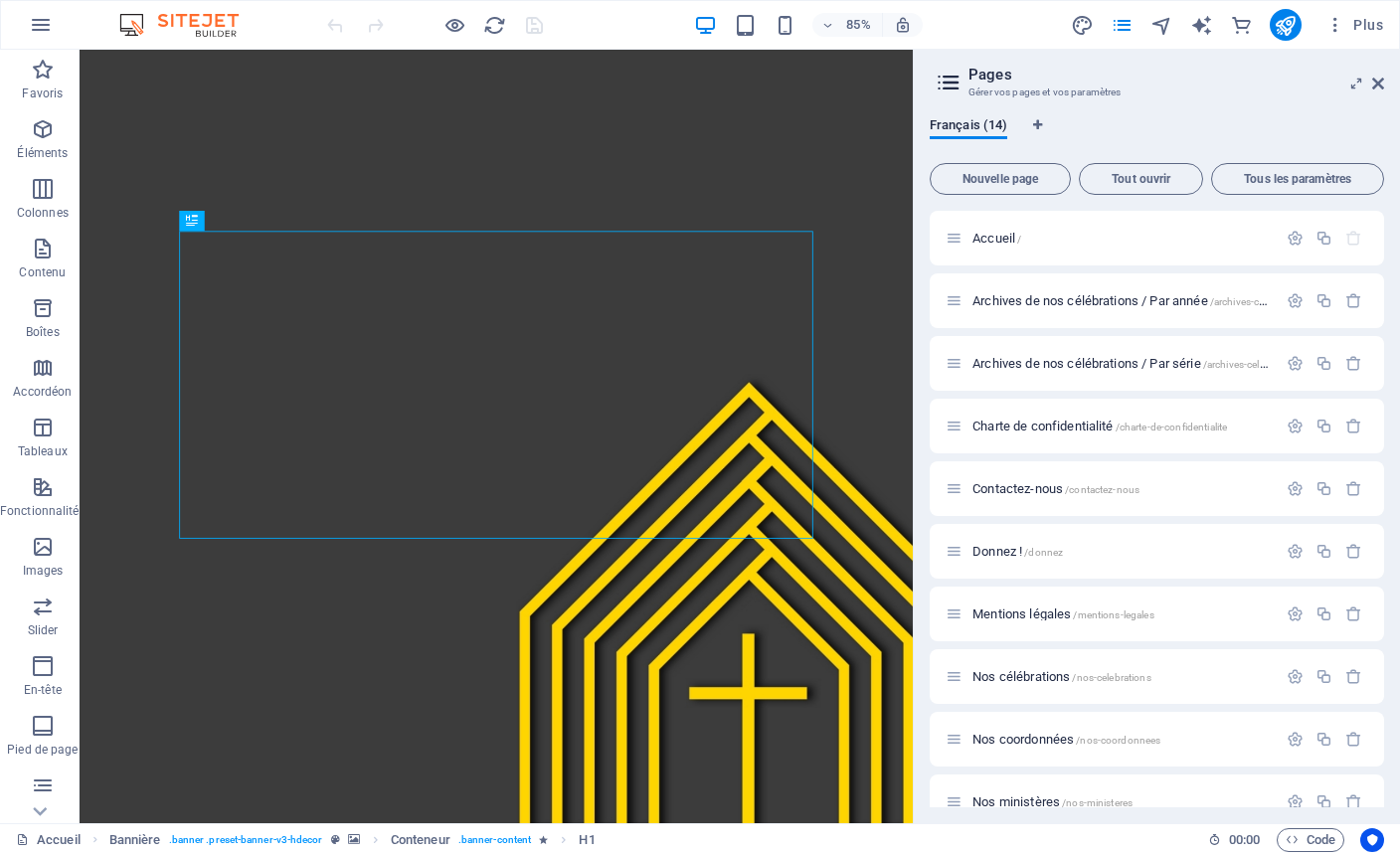 click on "Nouvelle page" at bounding box center [1000, 179] 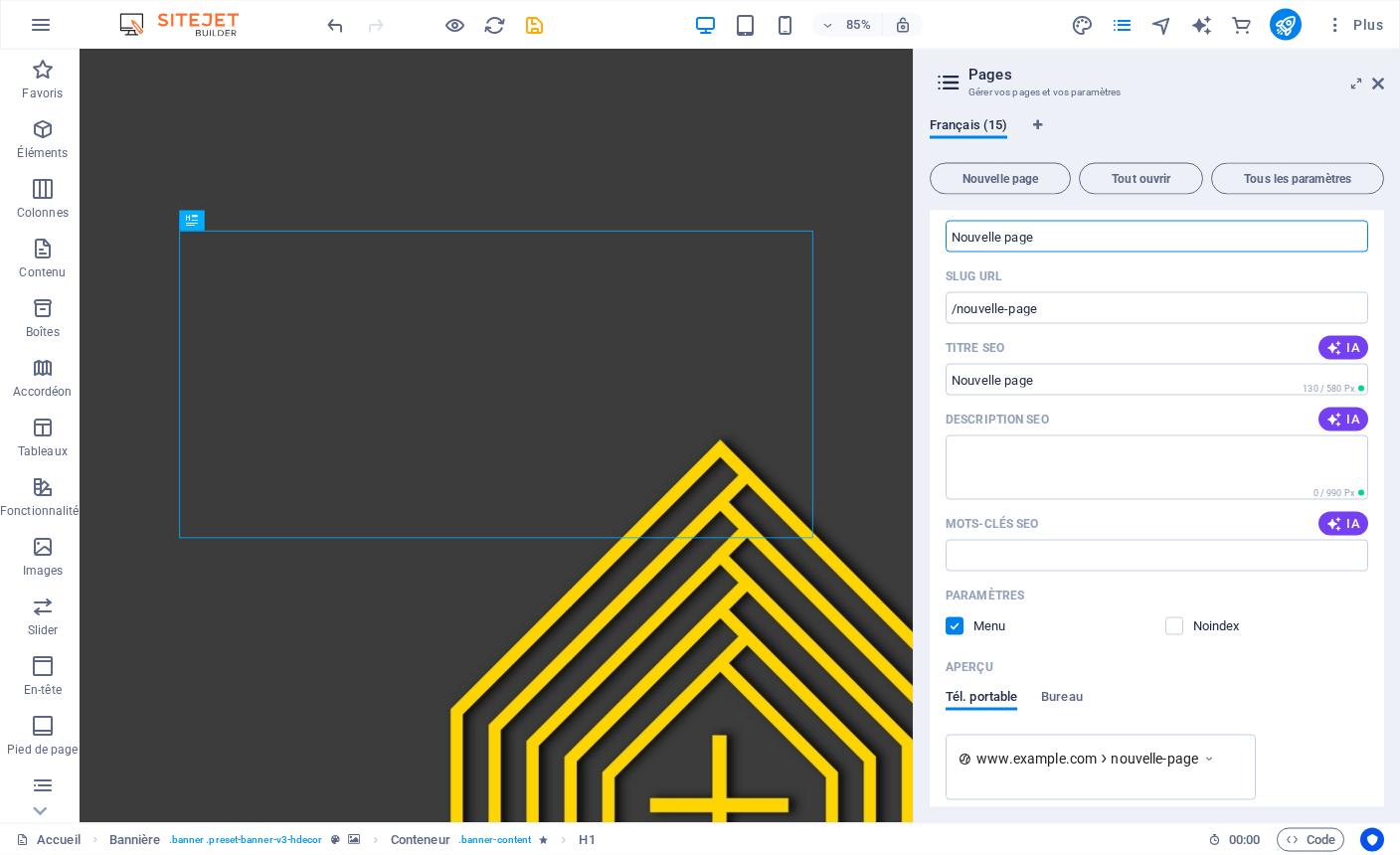 scroll, scrollTop: 949, scrollLeft: 0, axis: vertical 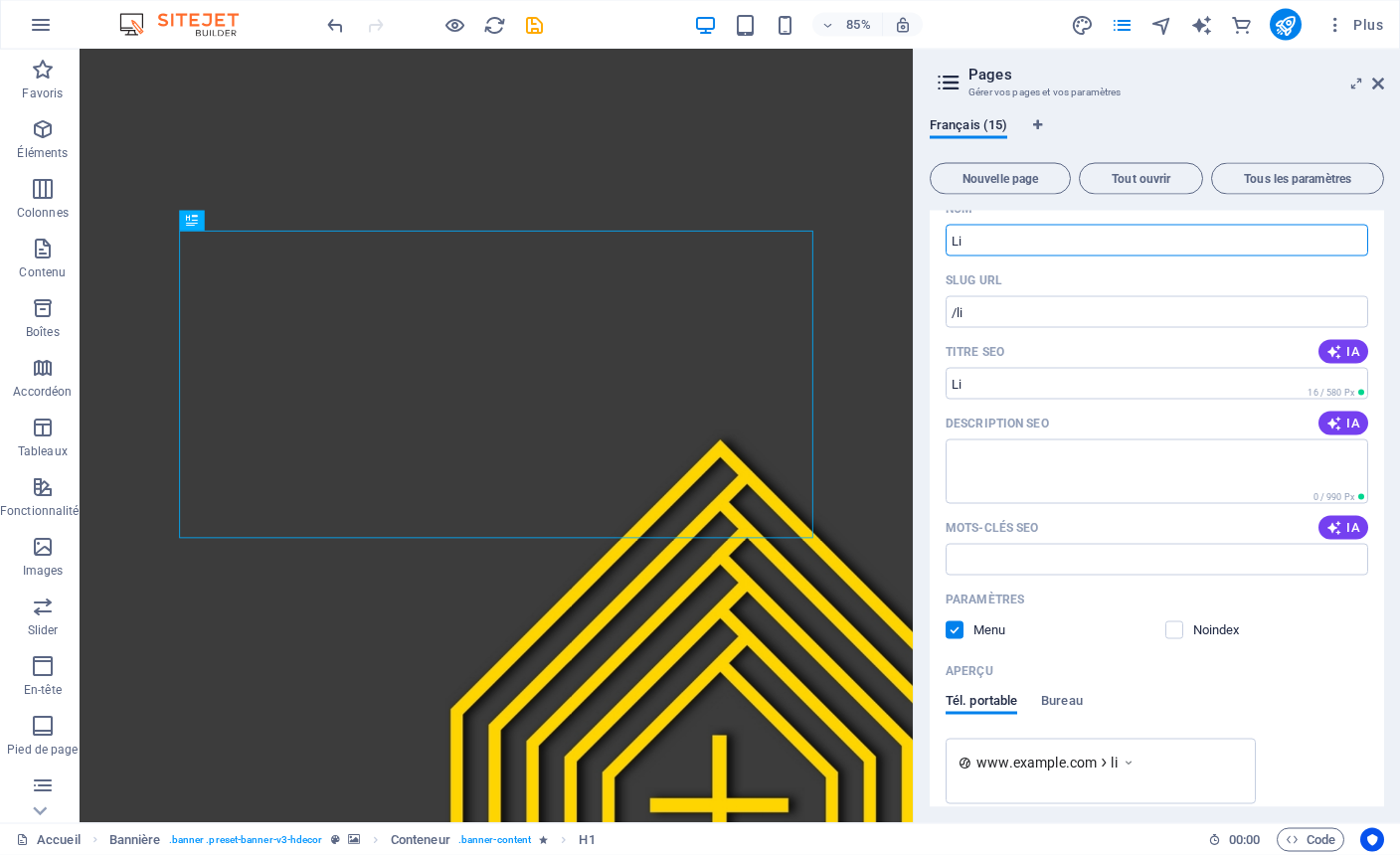 type on "Li" 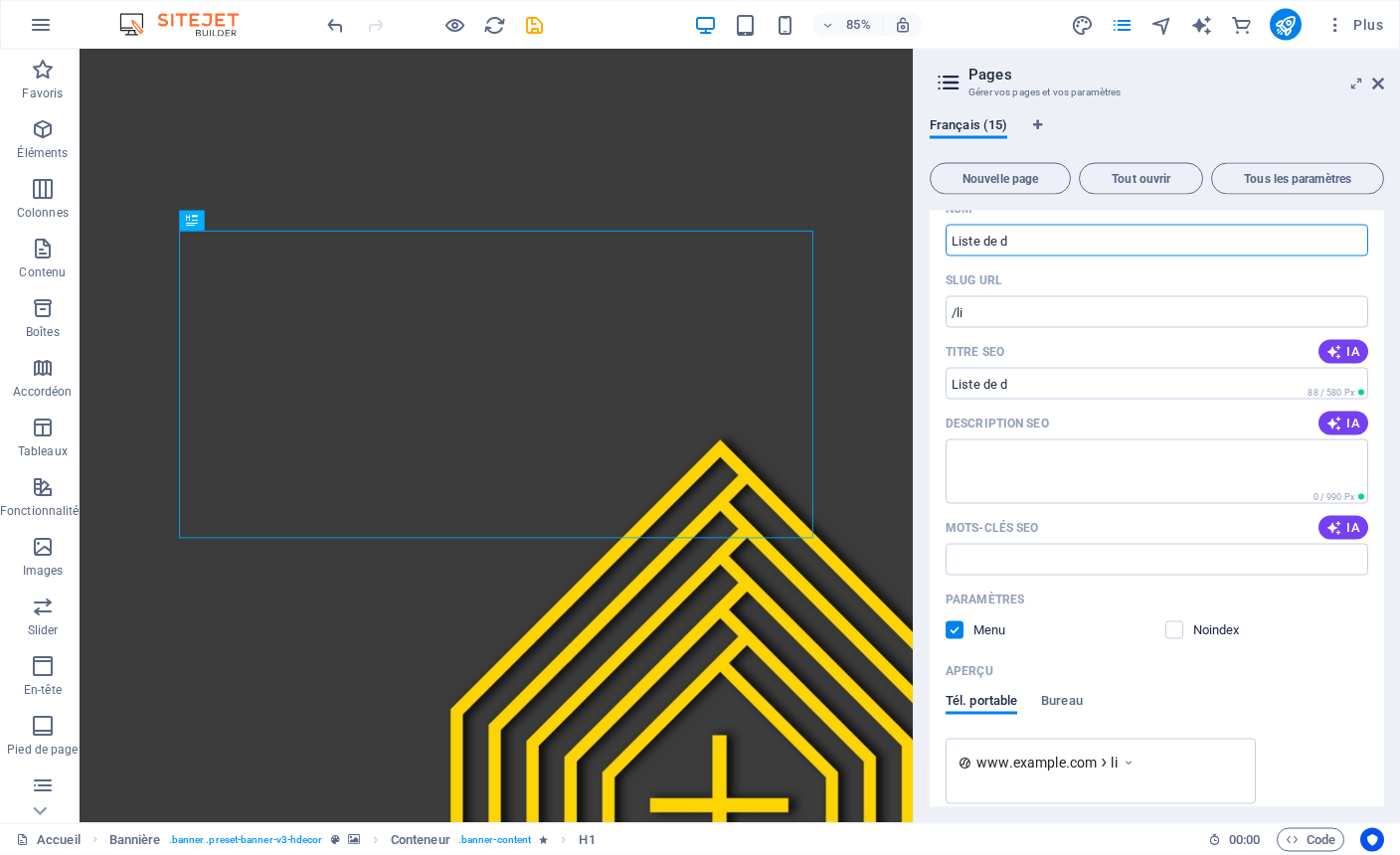 type on "Liste de d" 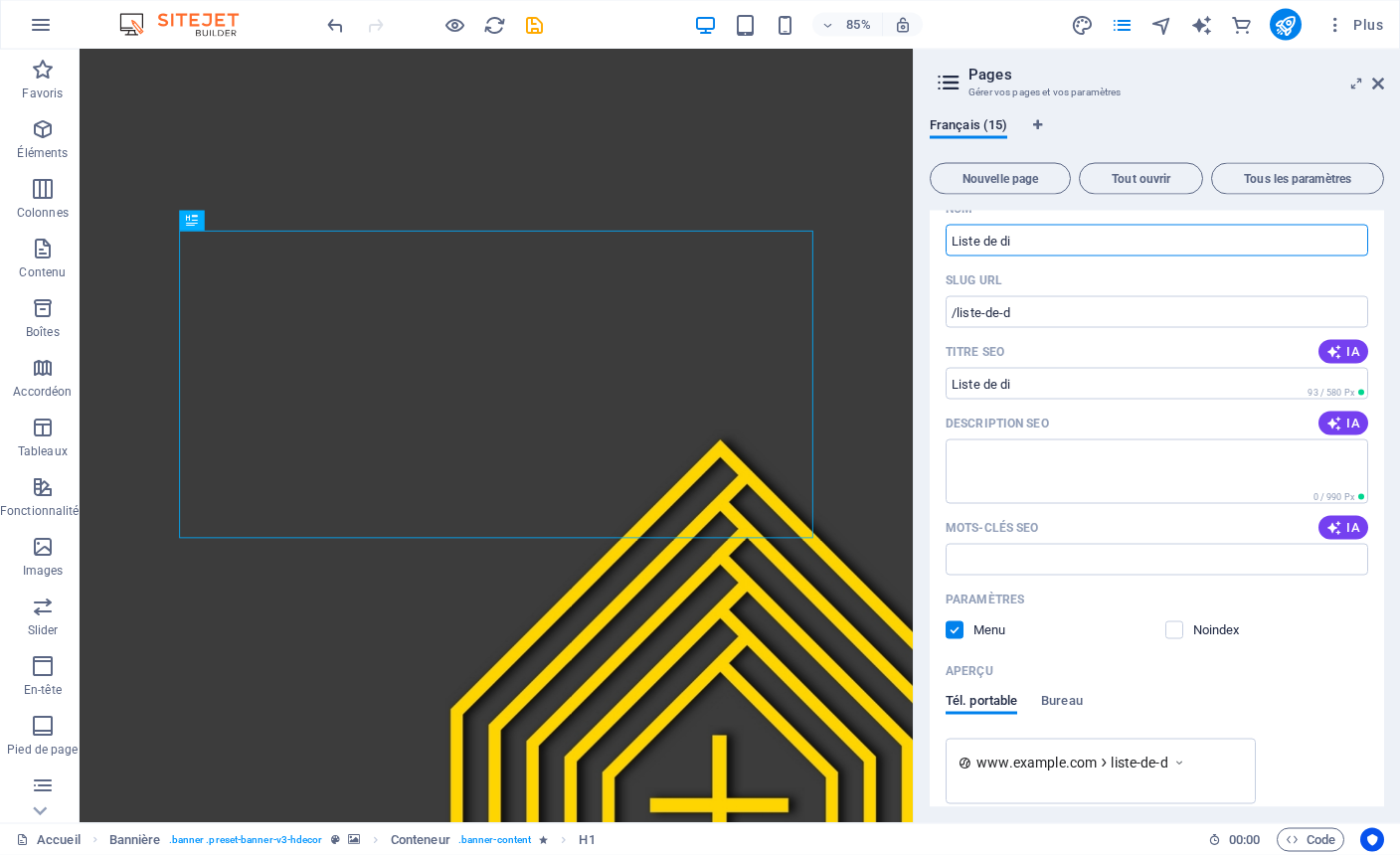 type on "Liste de di" 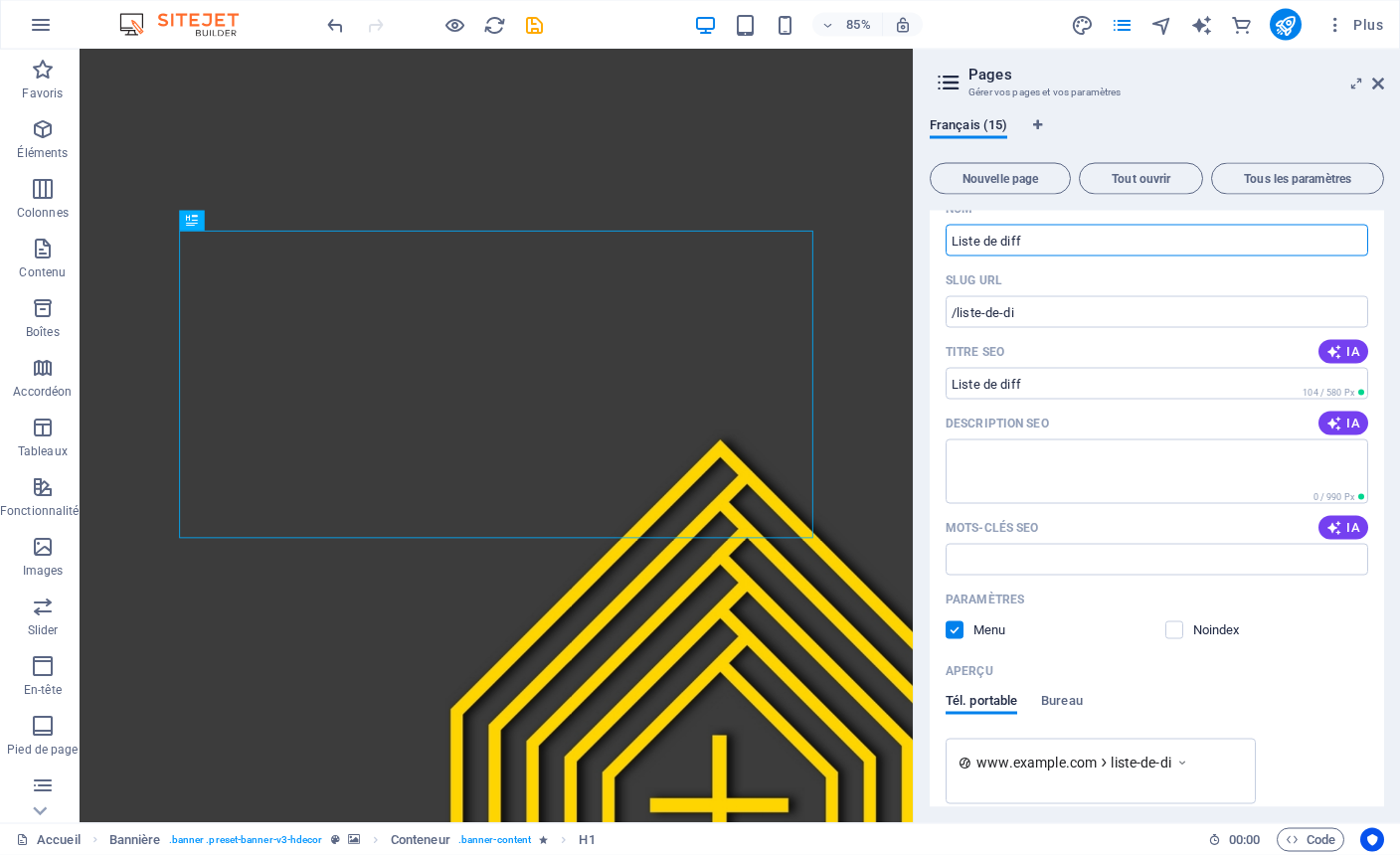 type on "Liste de diff" 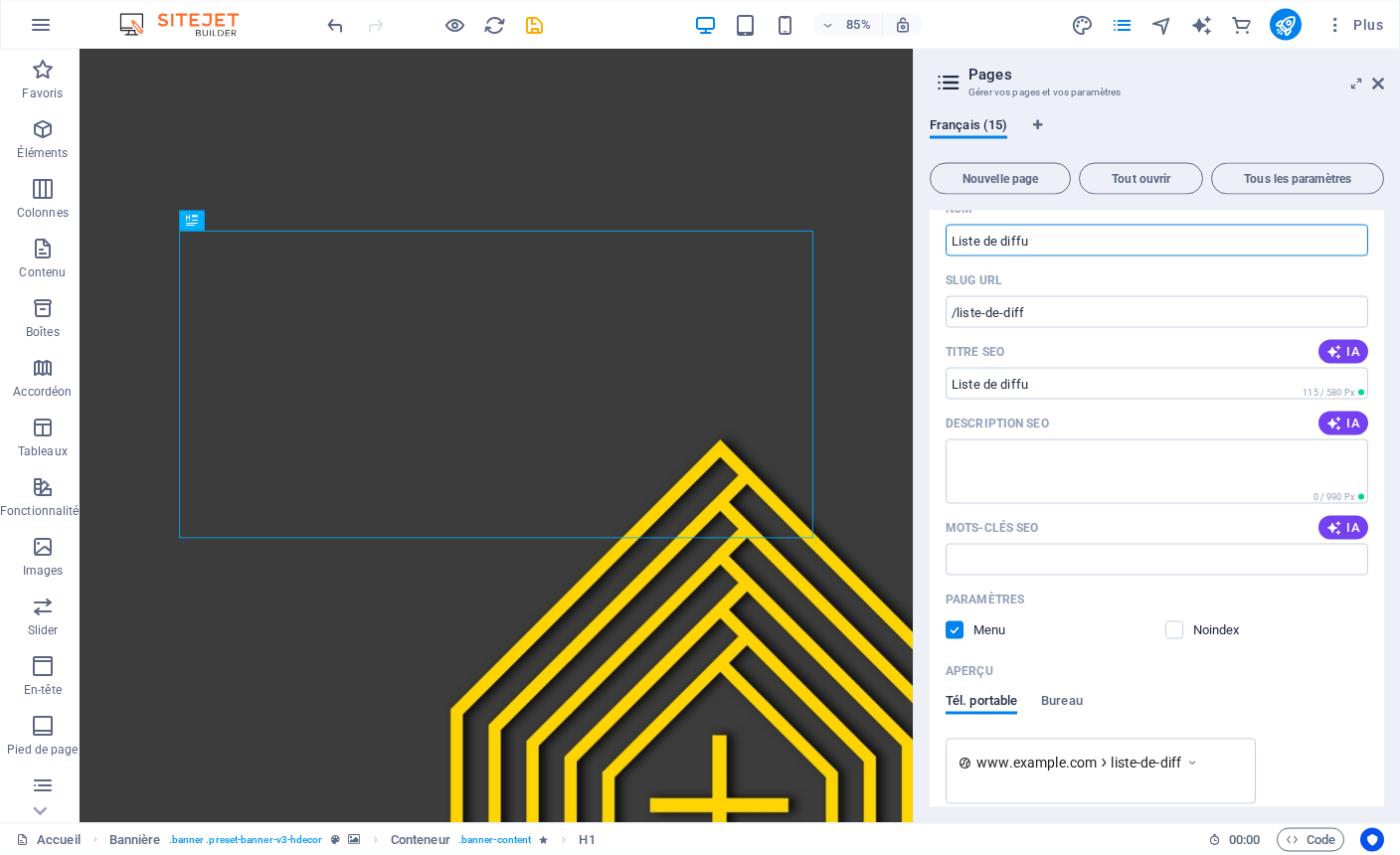 type on "Liste de diffu" 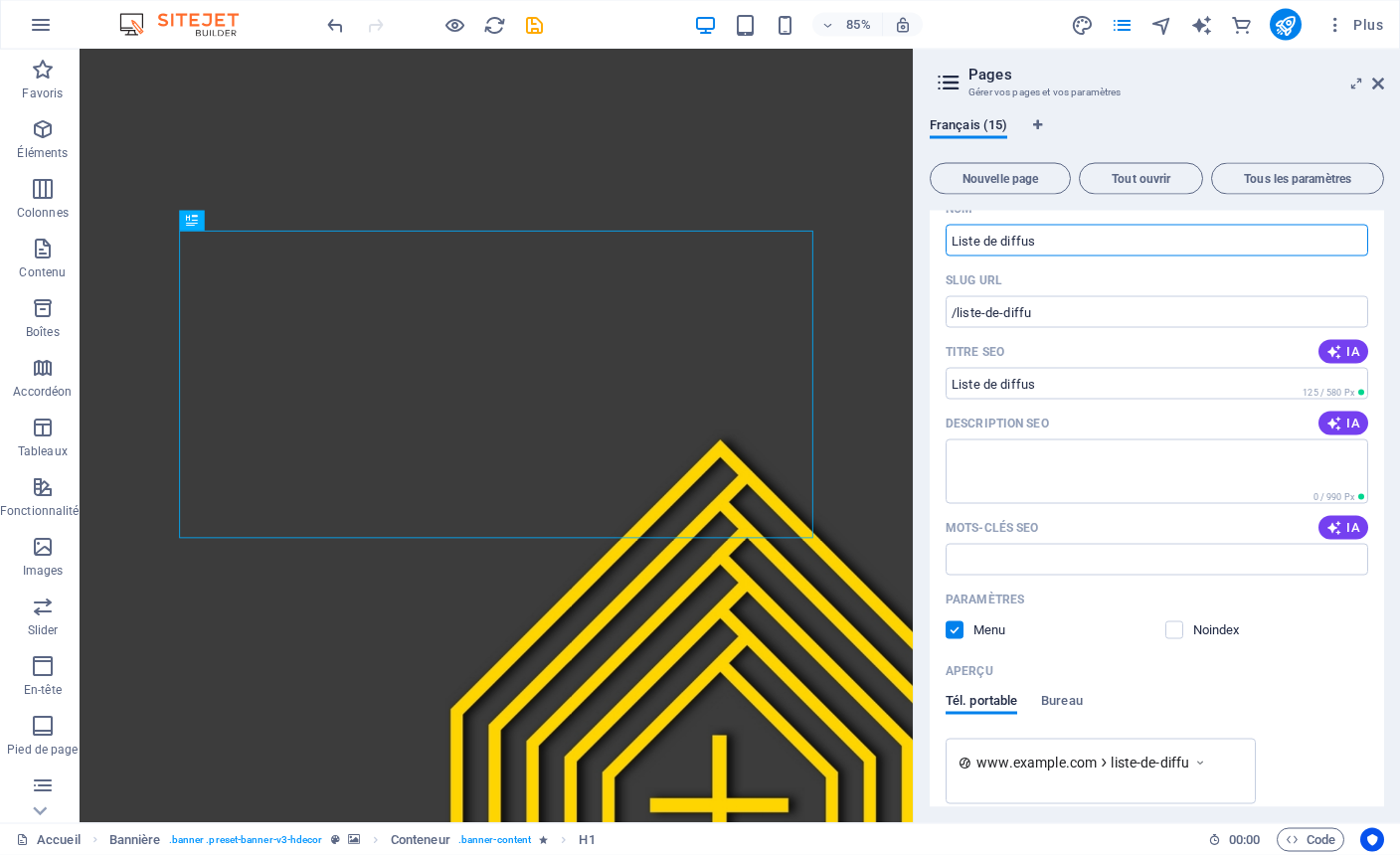 type on "Liste de diffus" 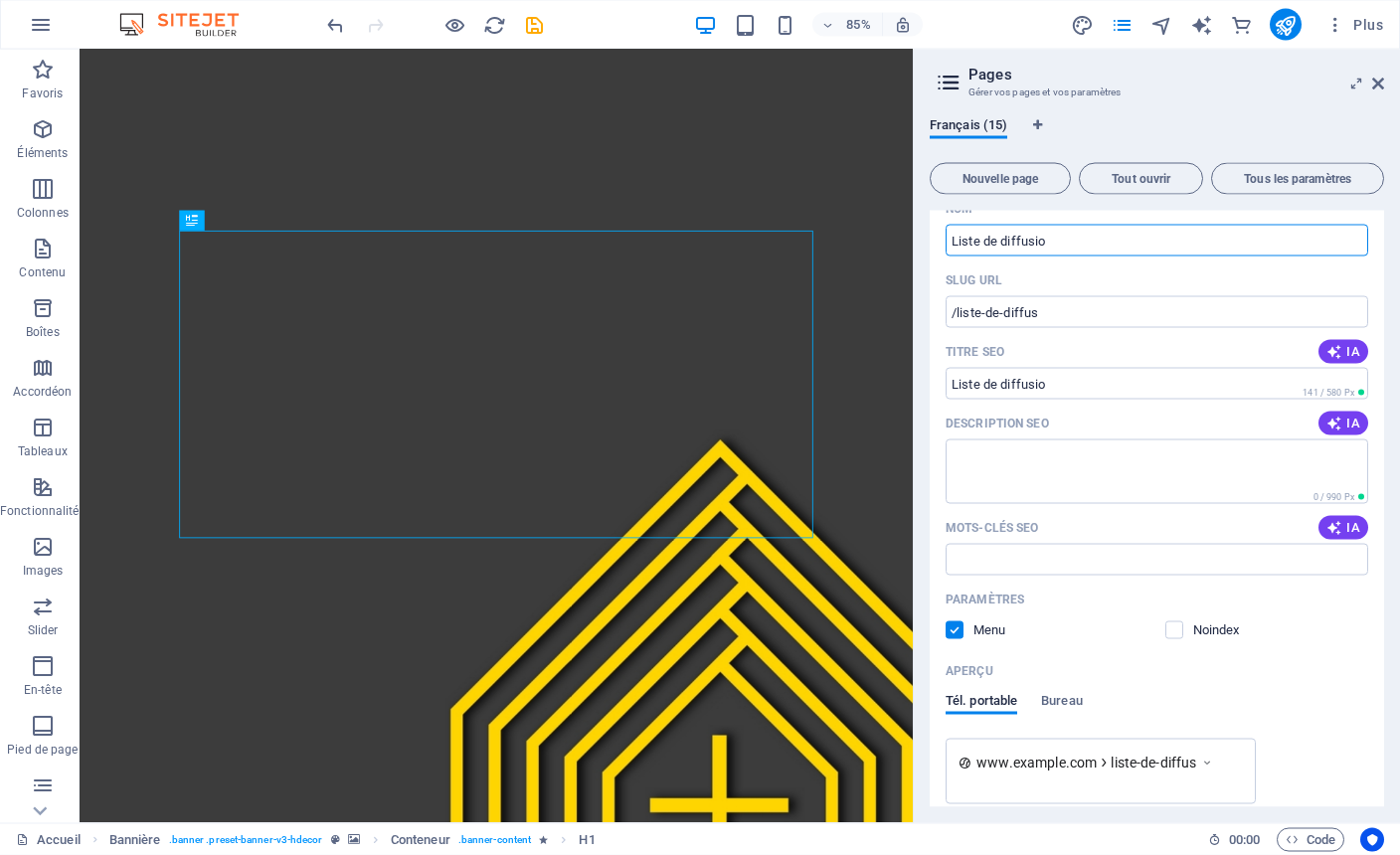 type on "Liste de diffusio" 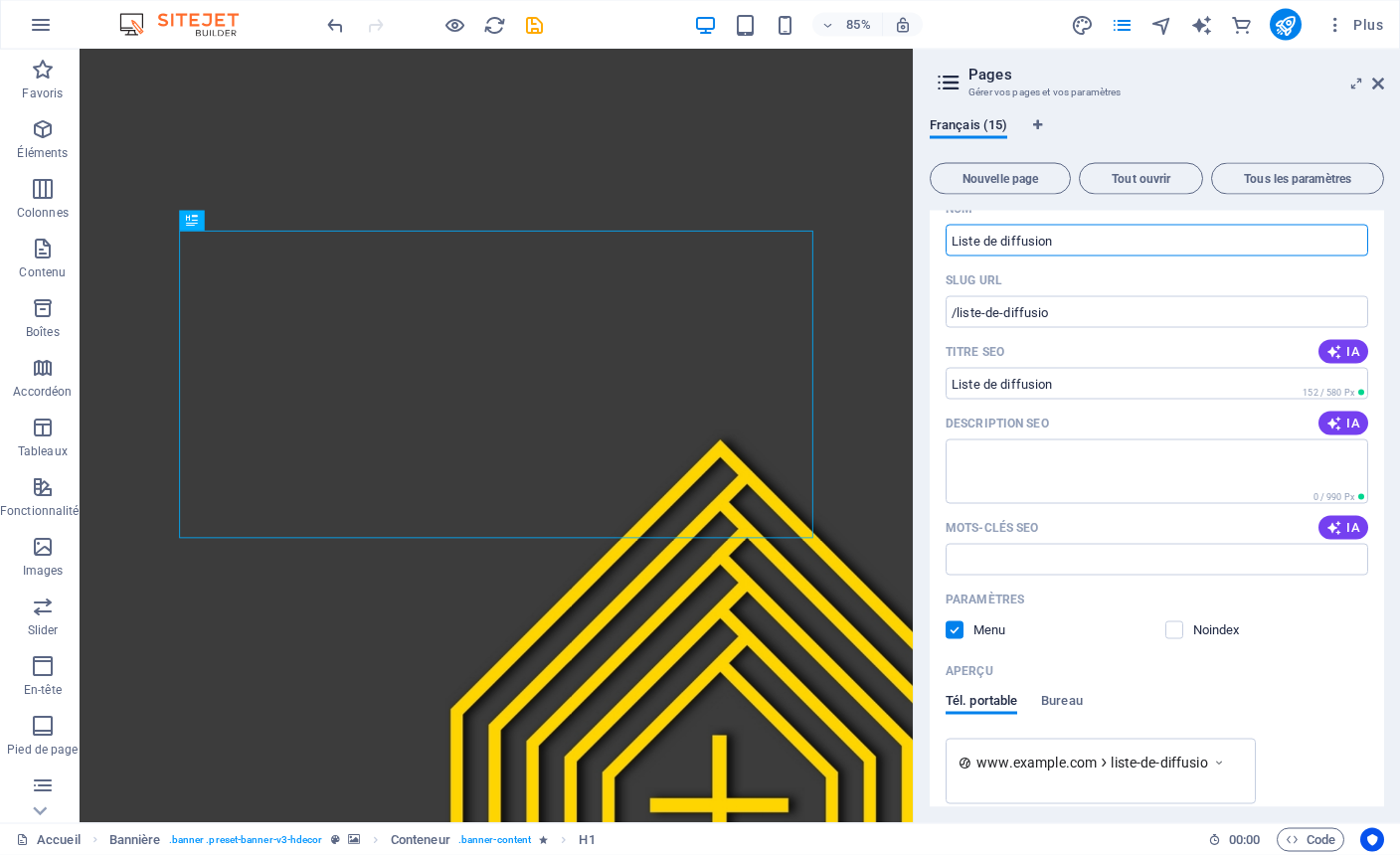type on "Liste de diffusion" 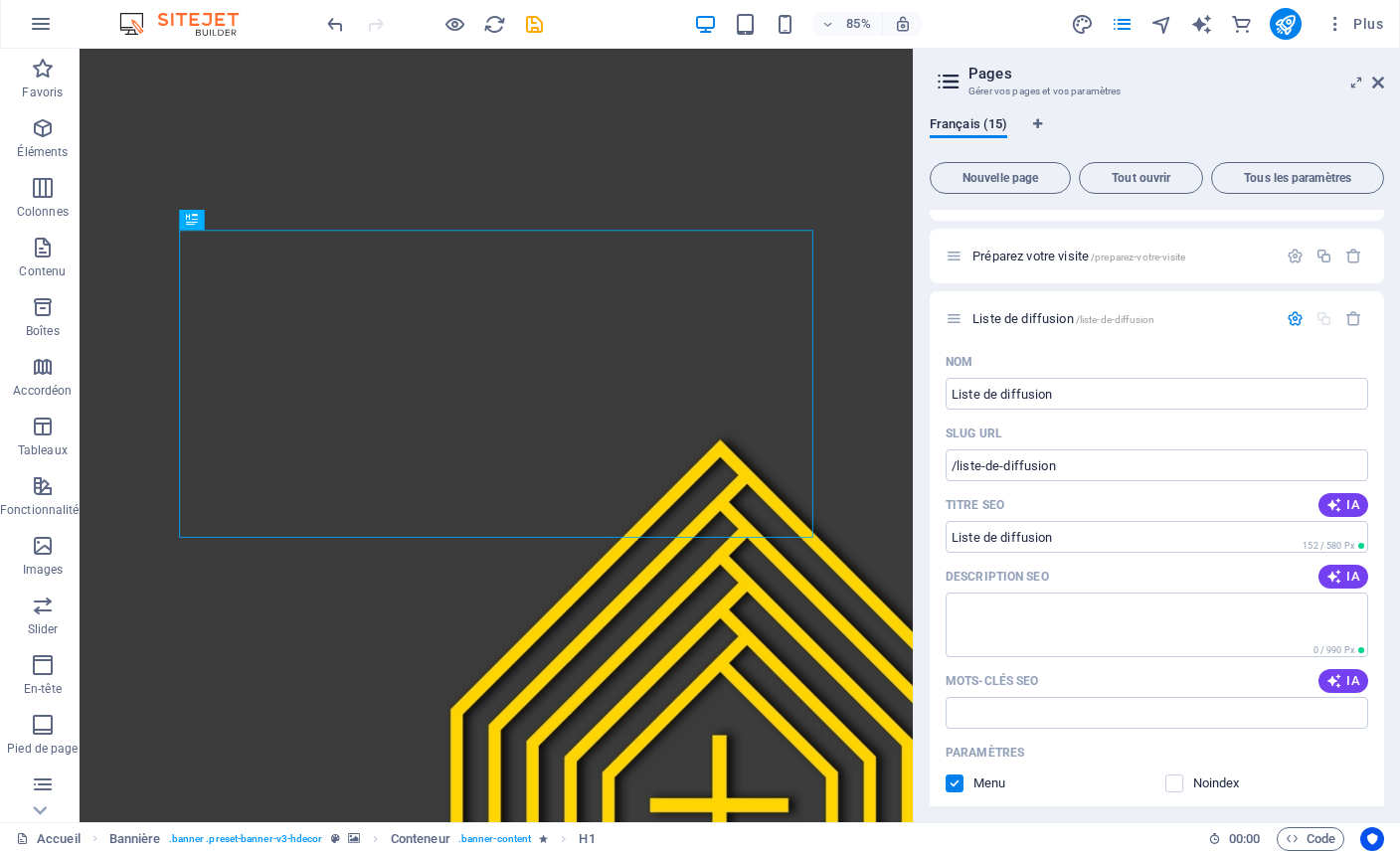 scroll, scrollTop: 779, scrollLeft: 0, axis: vertical 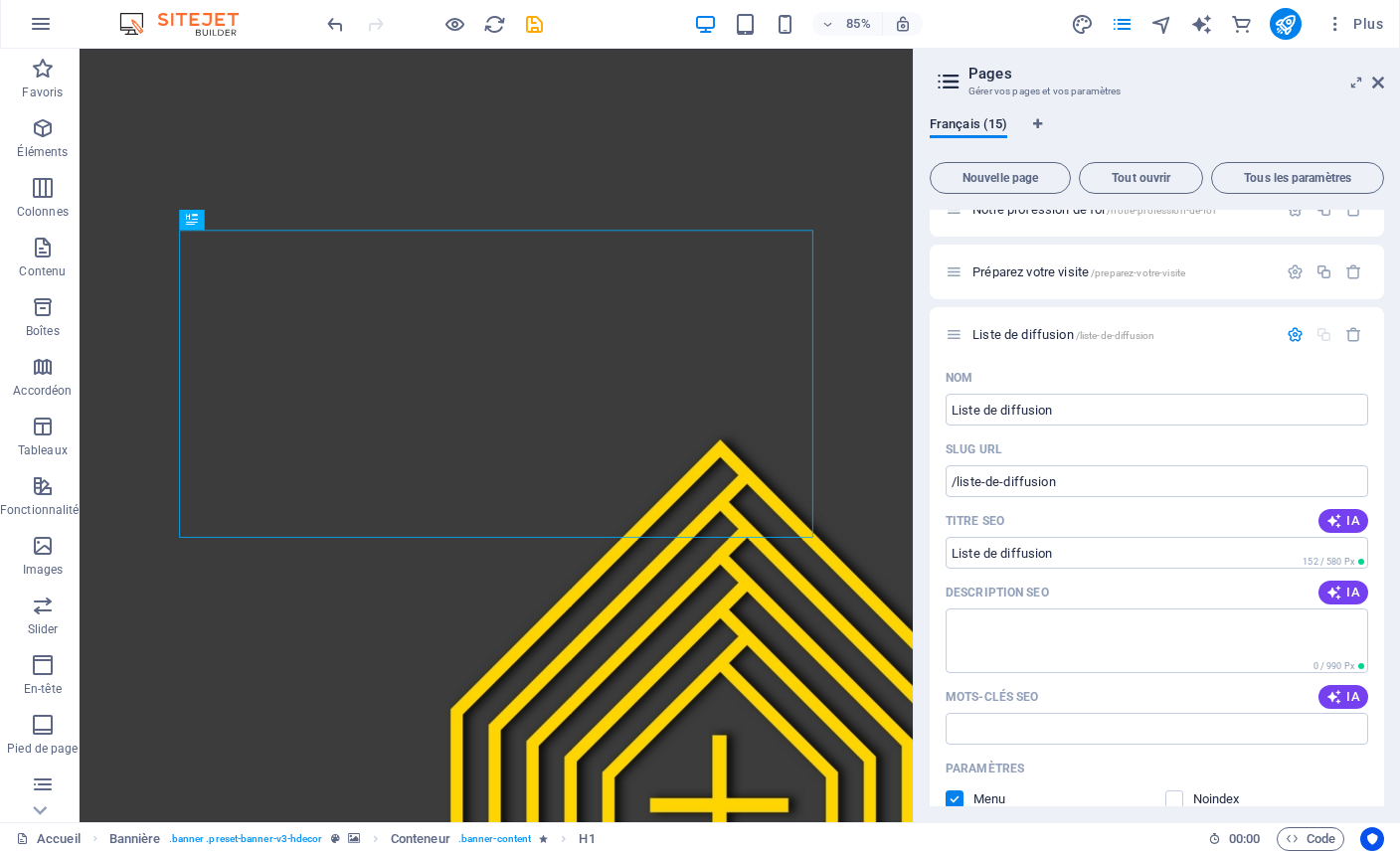 click at bounding box center [534, 25] 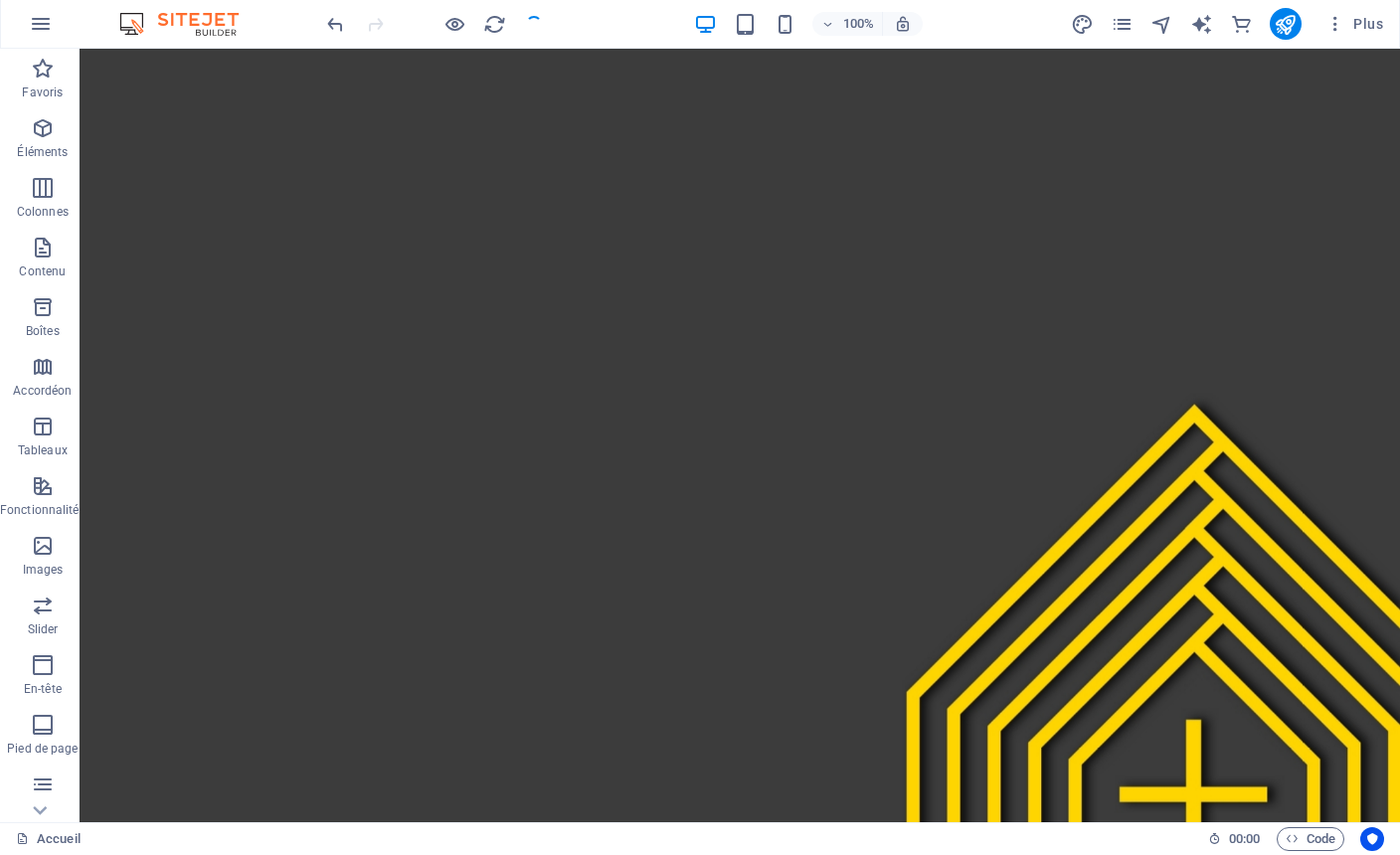 click at bounding box center [1122, 25] 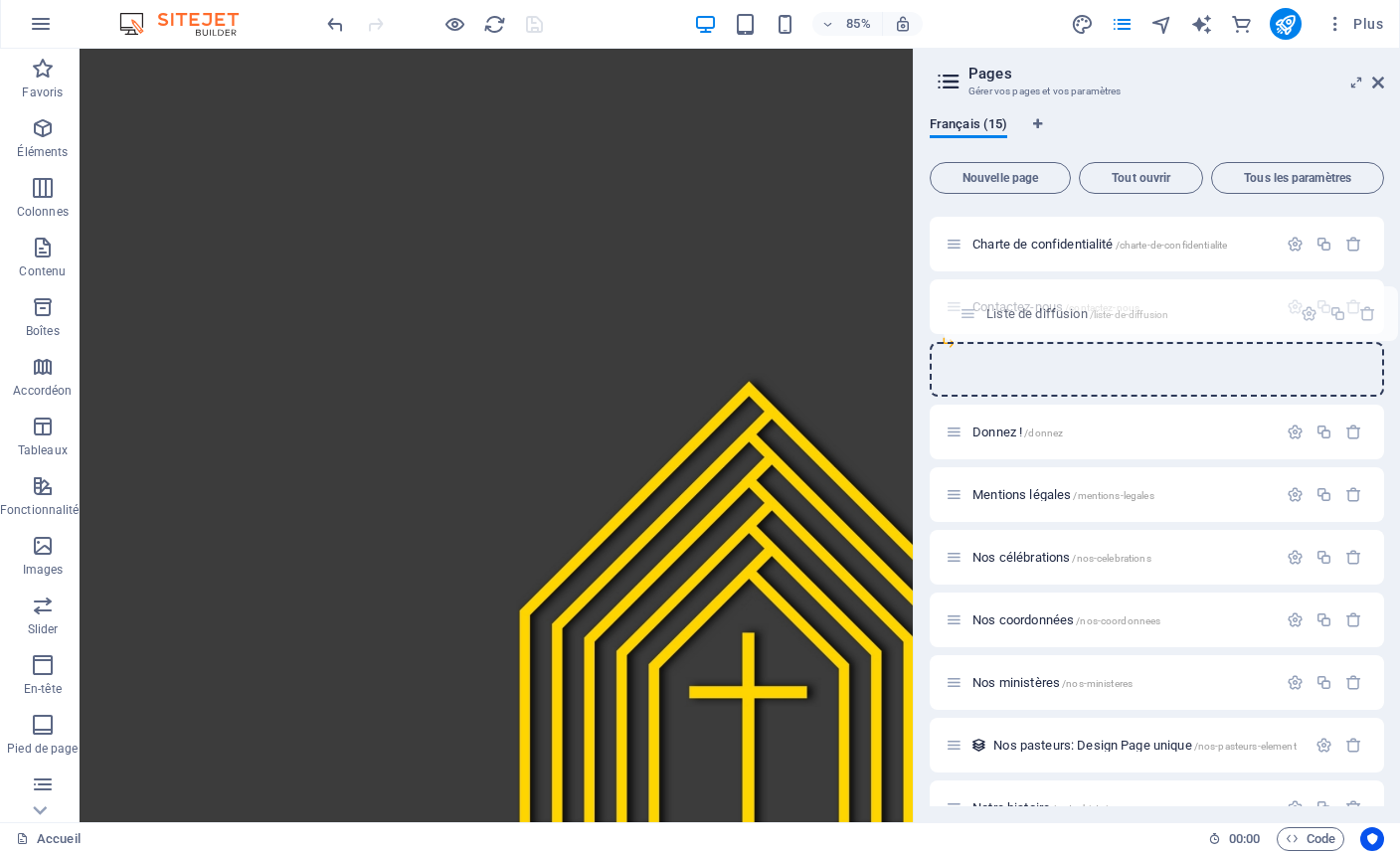 scroll, scrollTop: 180, scrollLeft: 0, axis: vertical 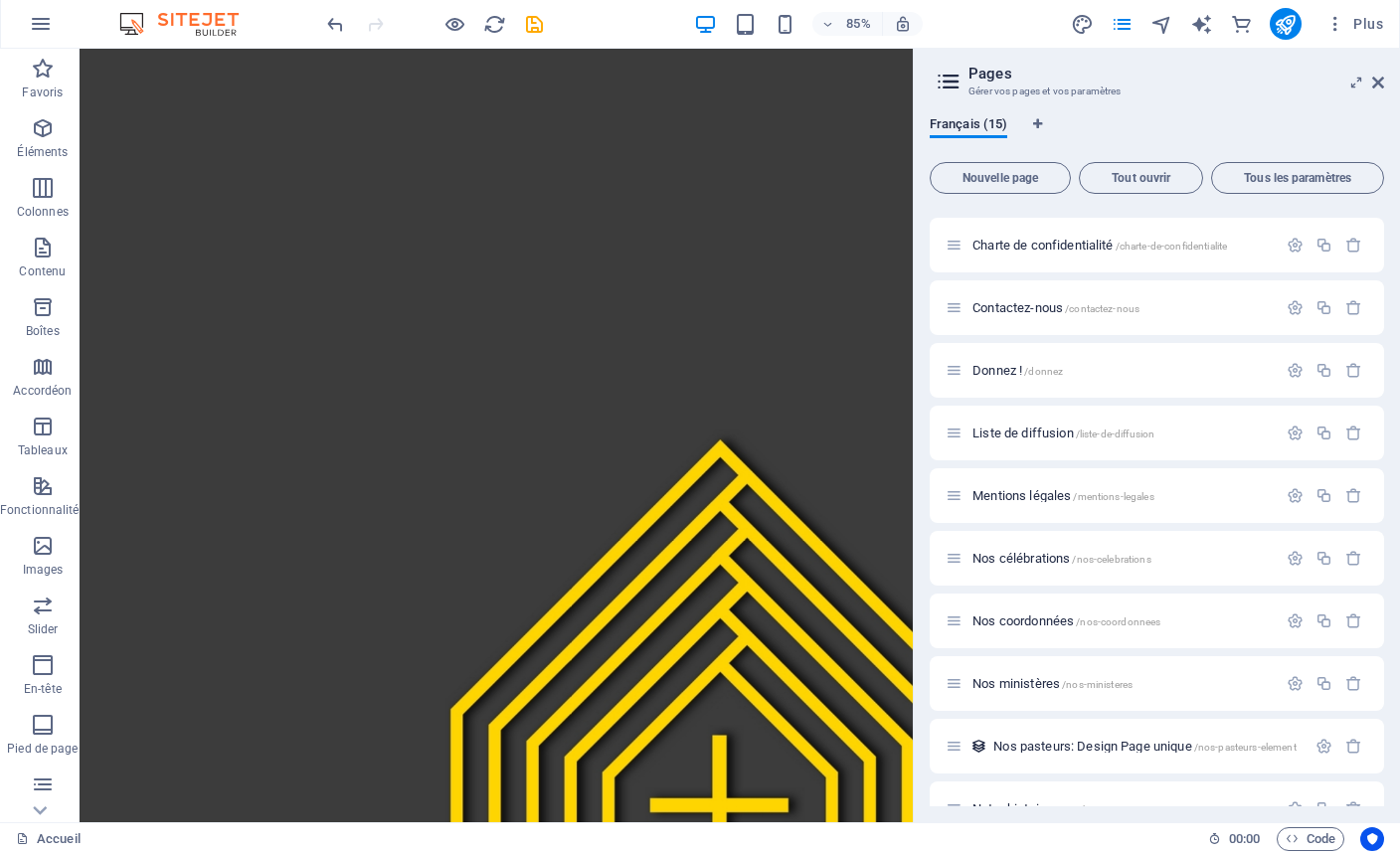 click on "Liste de diffusion /liste-de-diffusion" at bounding box center [1063, 433] 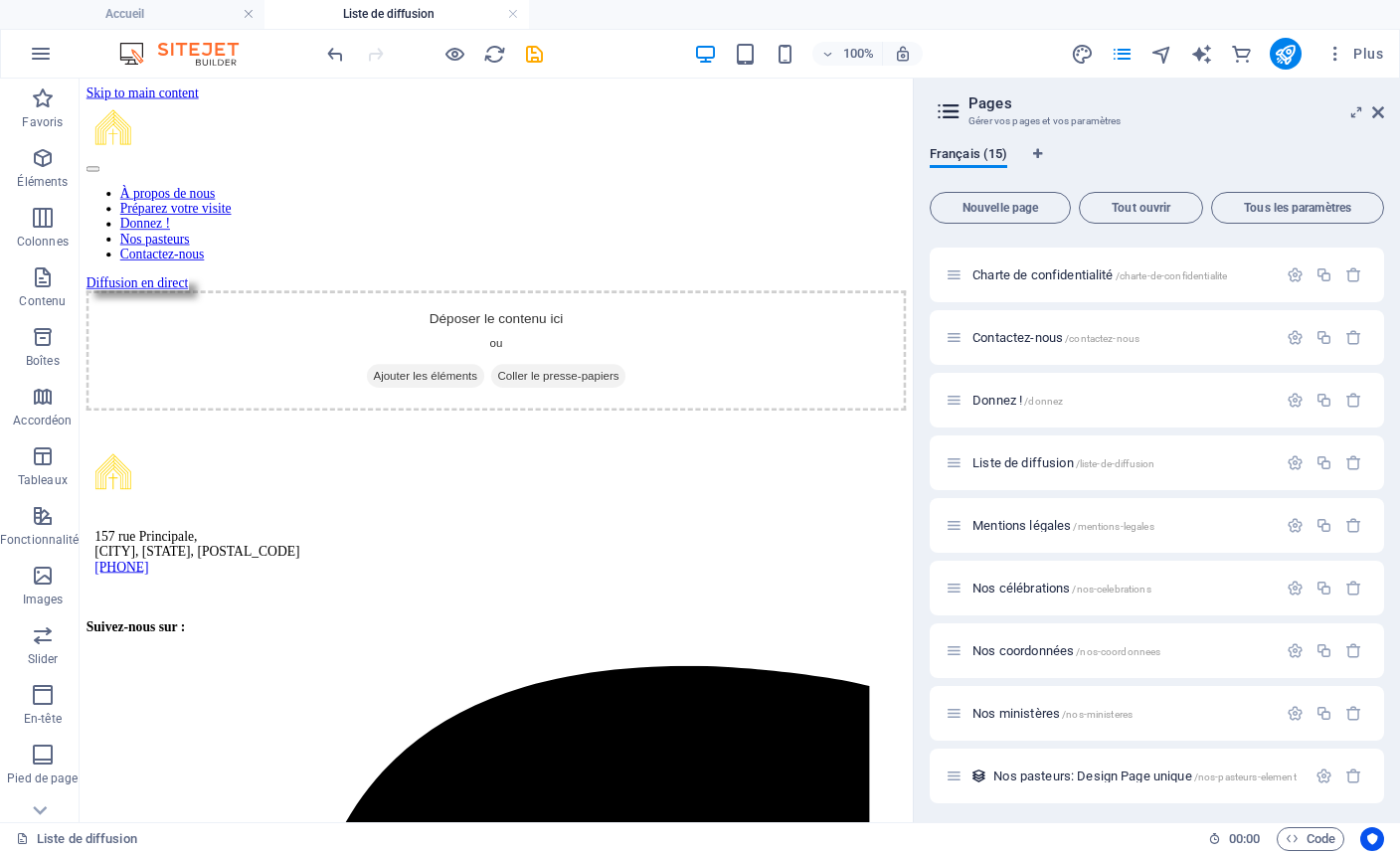 scroll, scrollTop: 0, scrollLeft: 0, axis: both 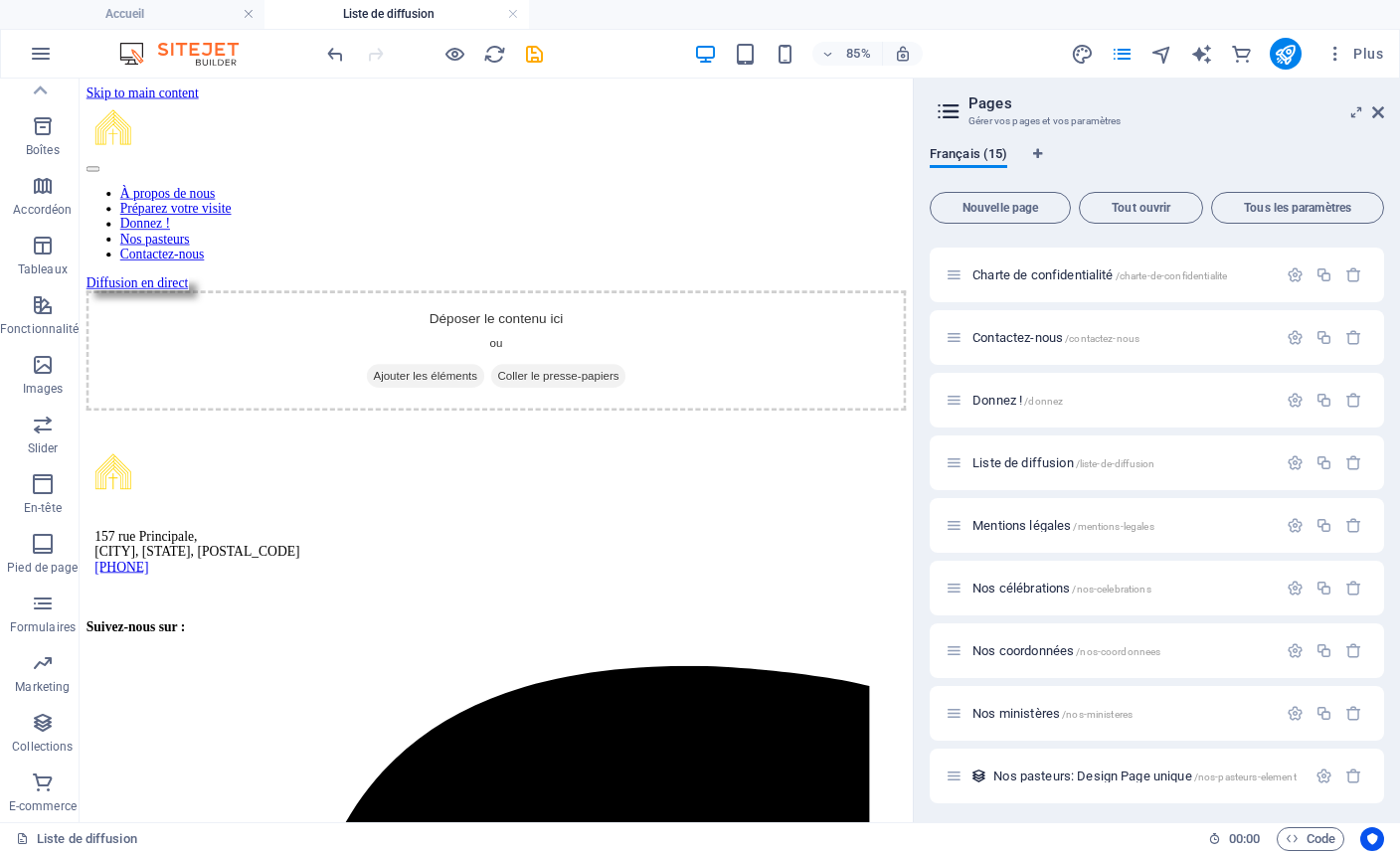 click at bounding box center (43, 604) 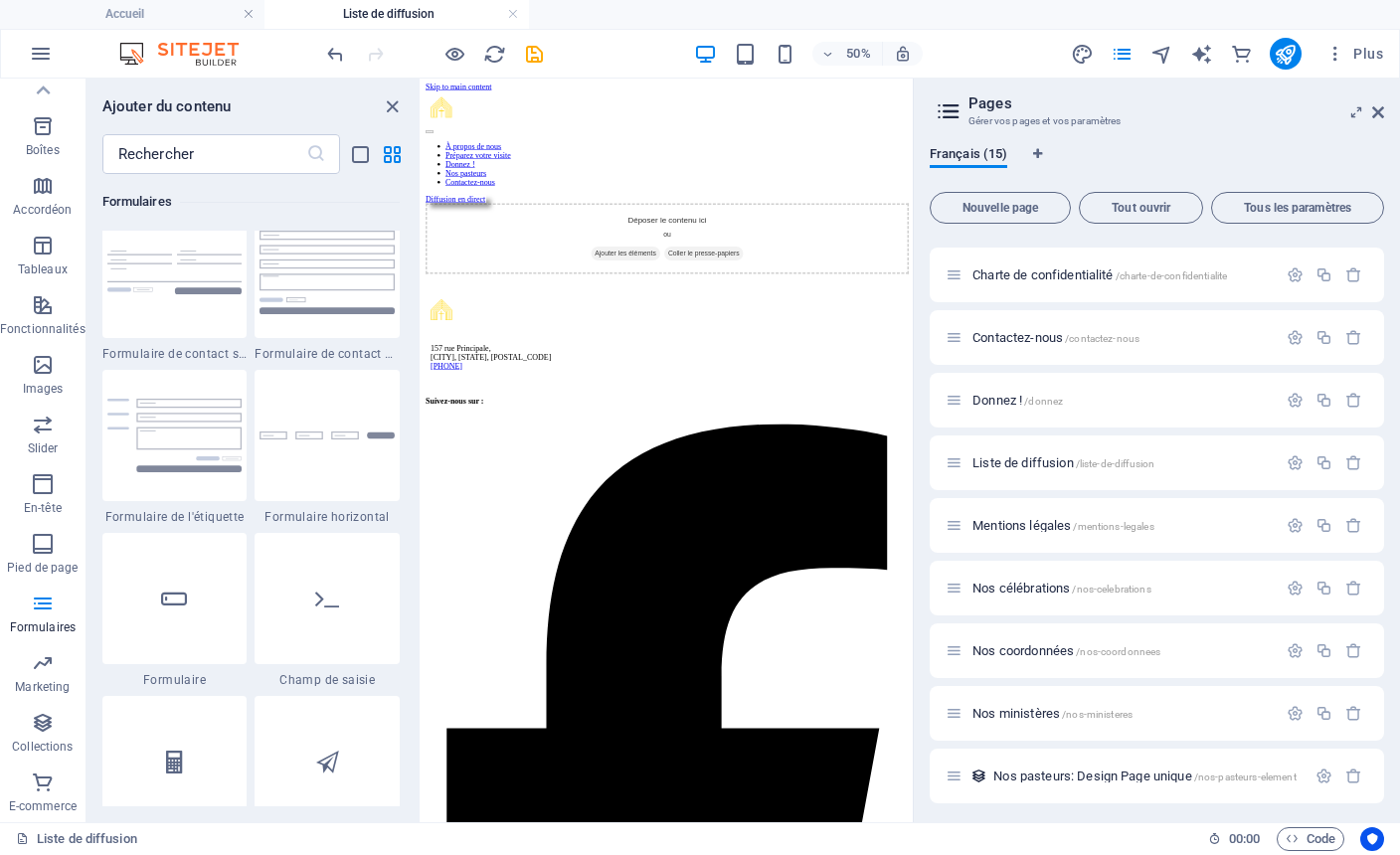 scroll, scrollTop: 14703, scrollLeft: 0, axis: vertical 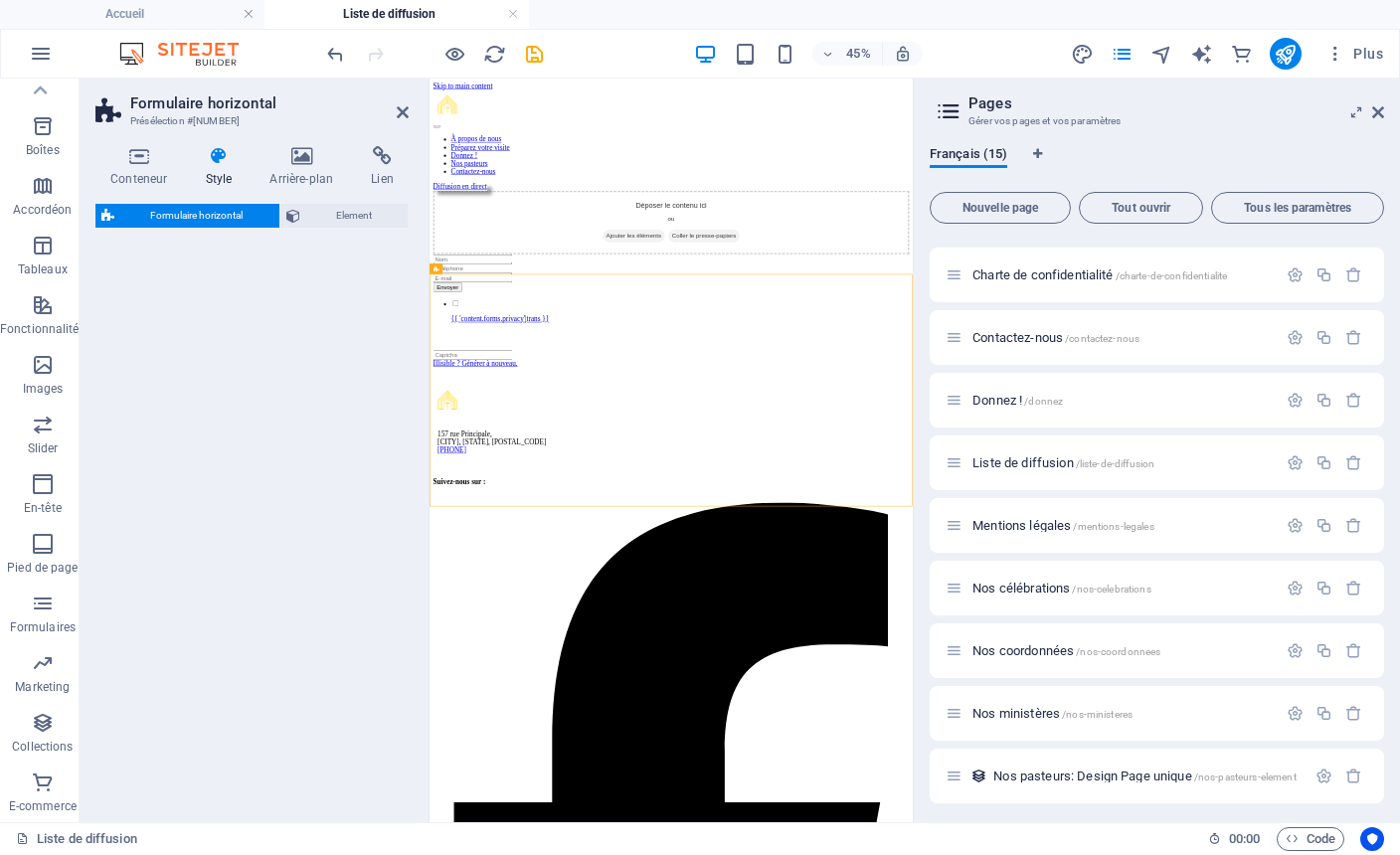 select on "rem" 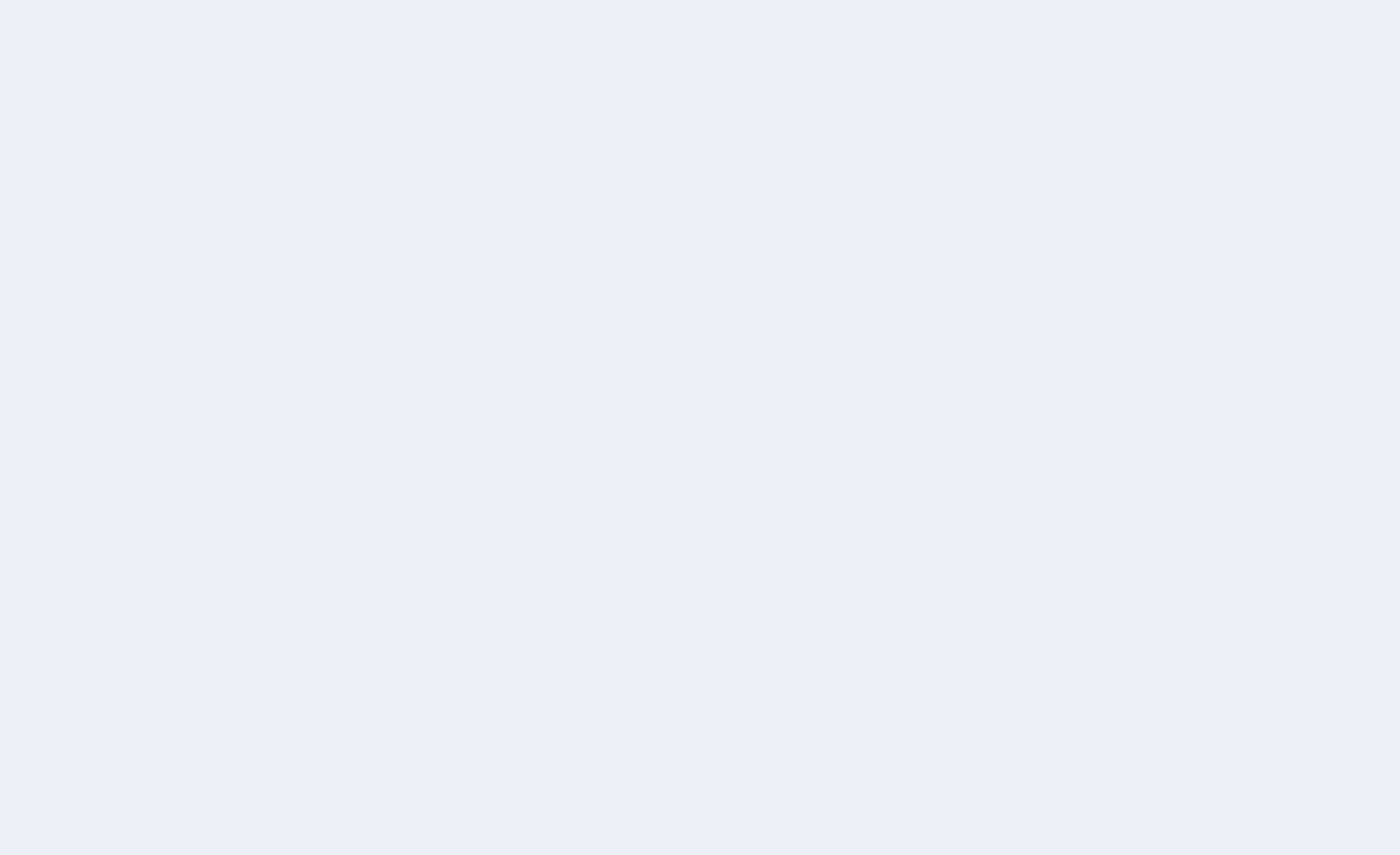 scroll, scrollTop: 0, scrollLeft: 0, axis: both 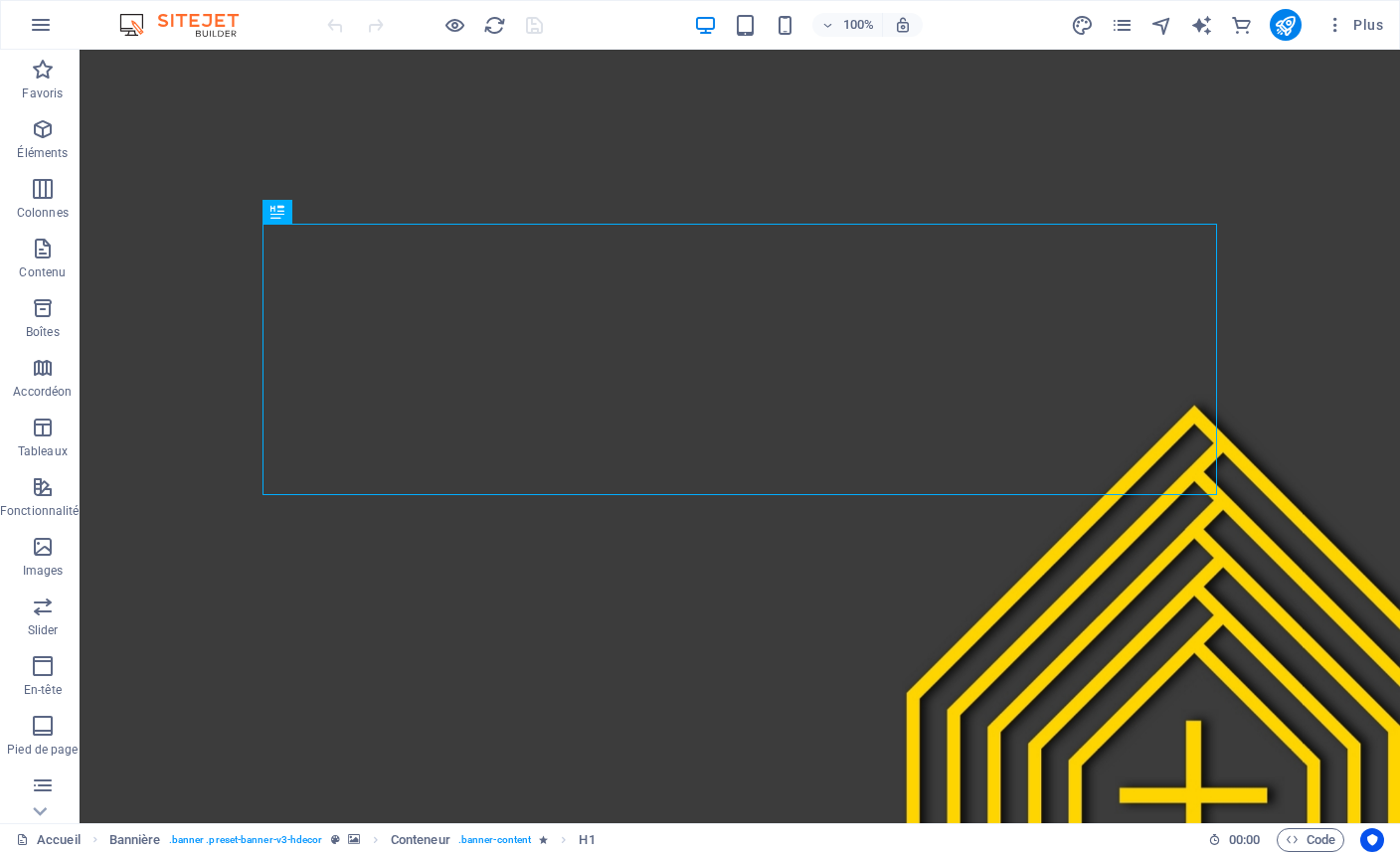 click at bounding box center [1122, 25] 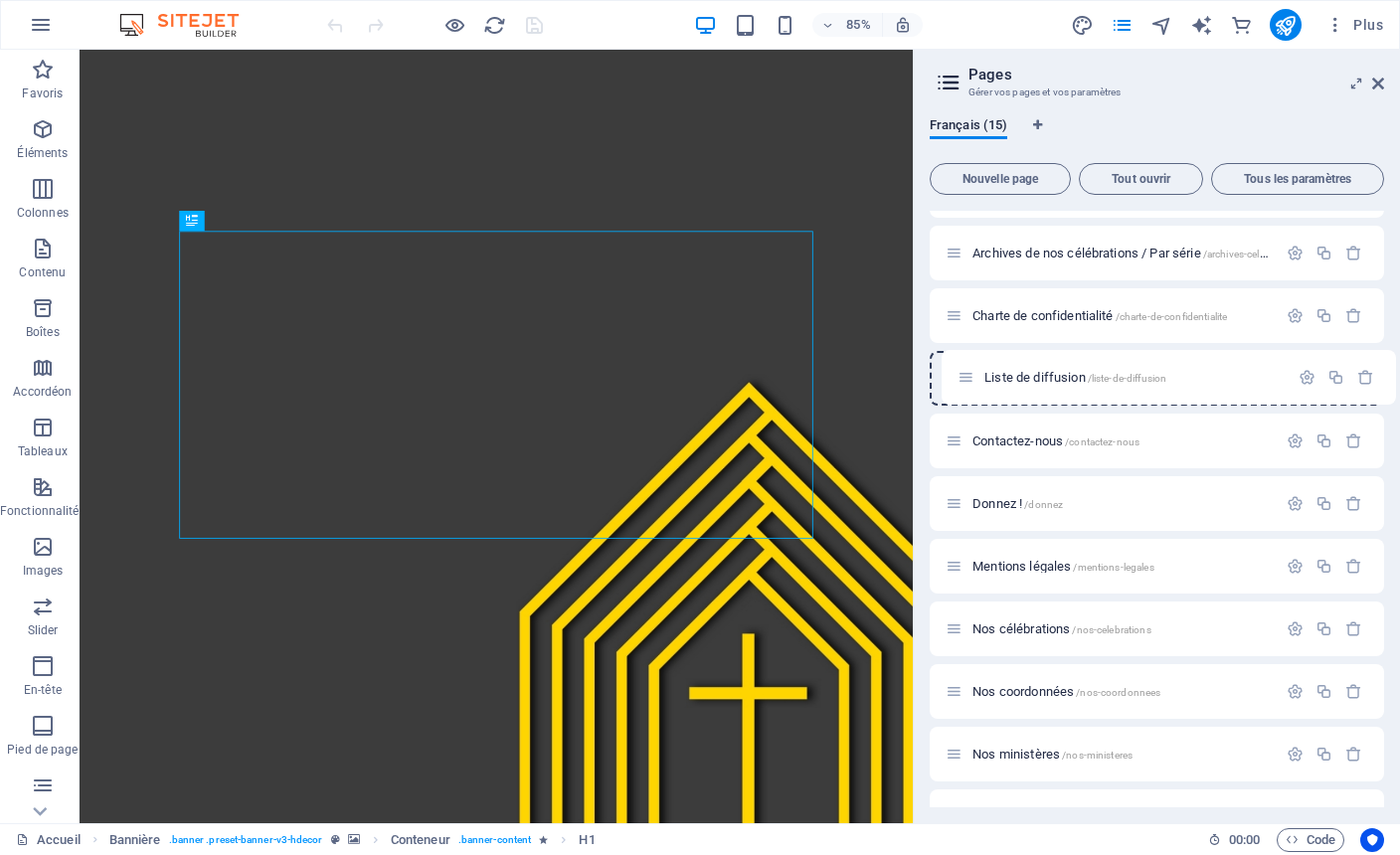 scroll, scrollTop: 100, scrollLeft: 0, axis: vertical 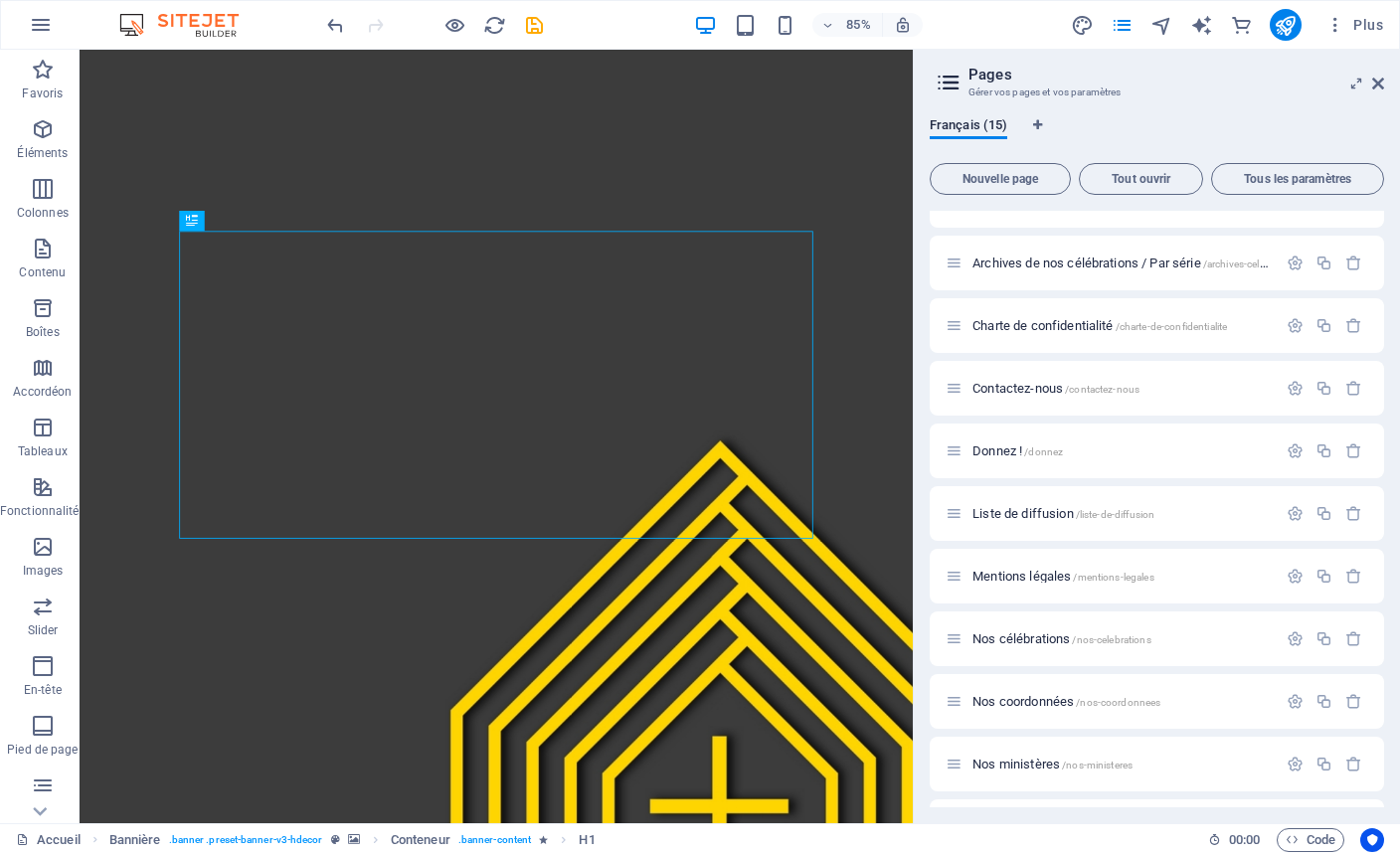 click at bounding box center [534, 25] 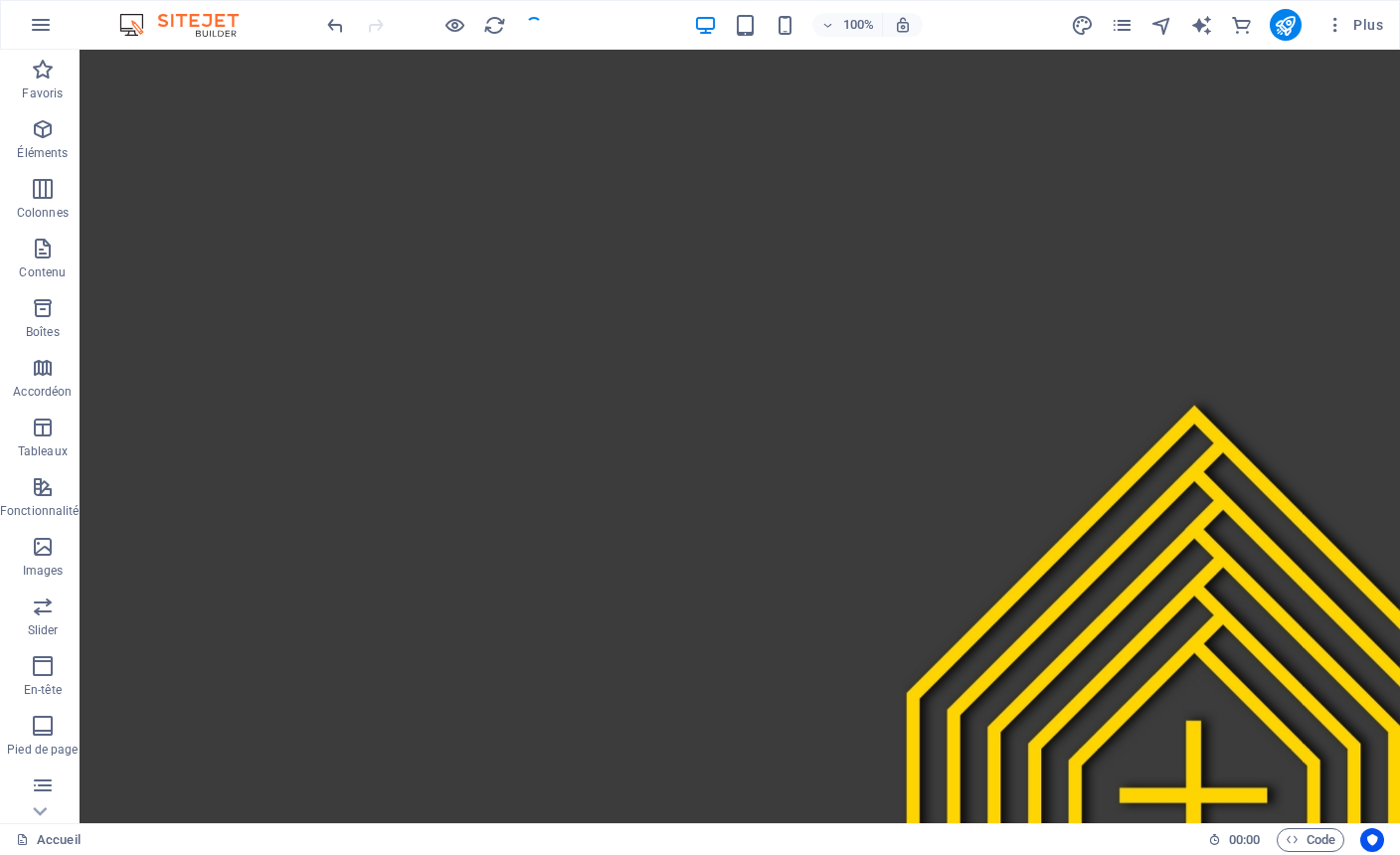 click at bounding box center [1122, 25] 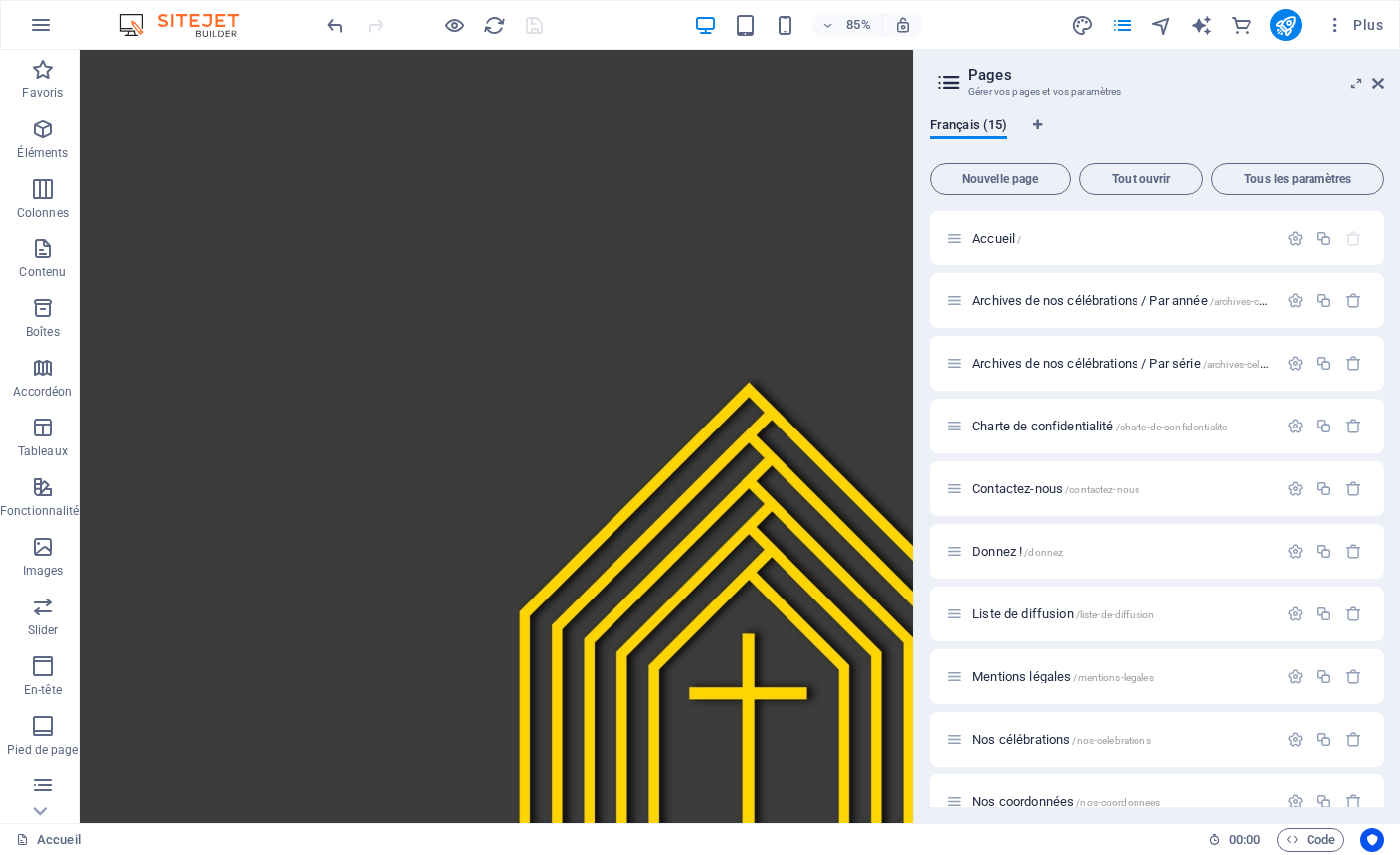 click on "Liste de diffusion /liste-de-diffusion" at bounding box center [1063, 613] 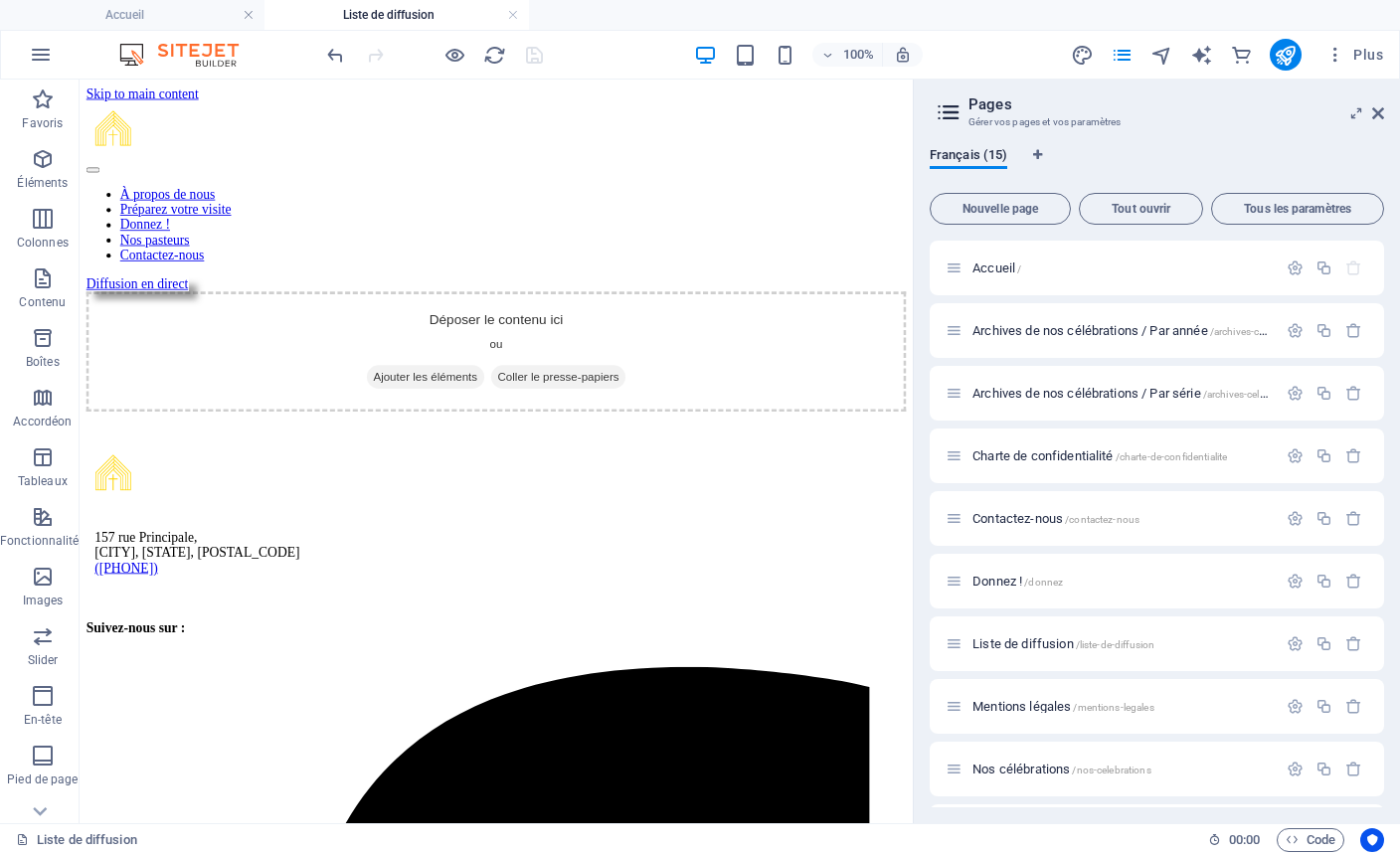 scroll, scrollTop: 0, scrollLeft: 0, axis: both 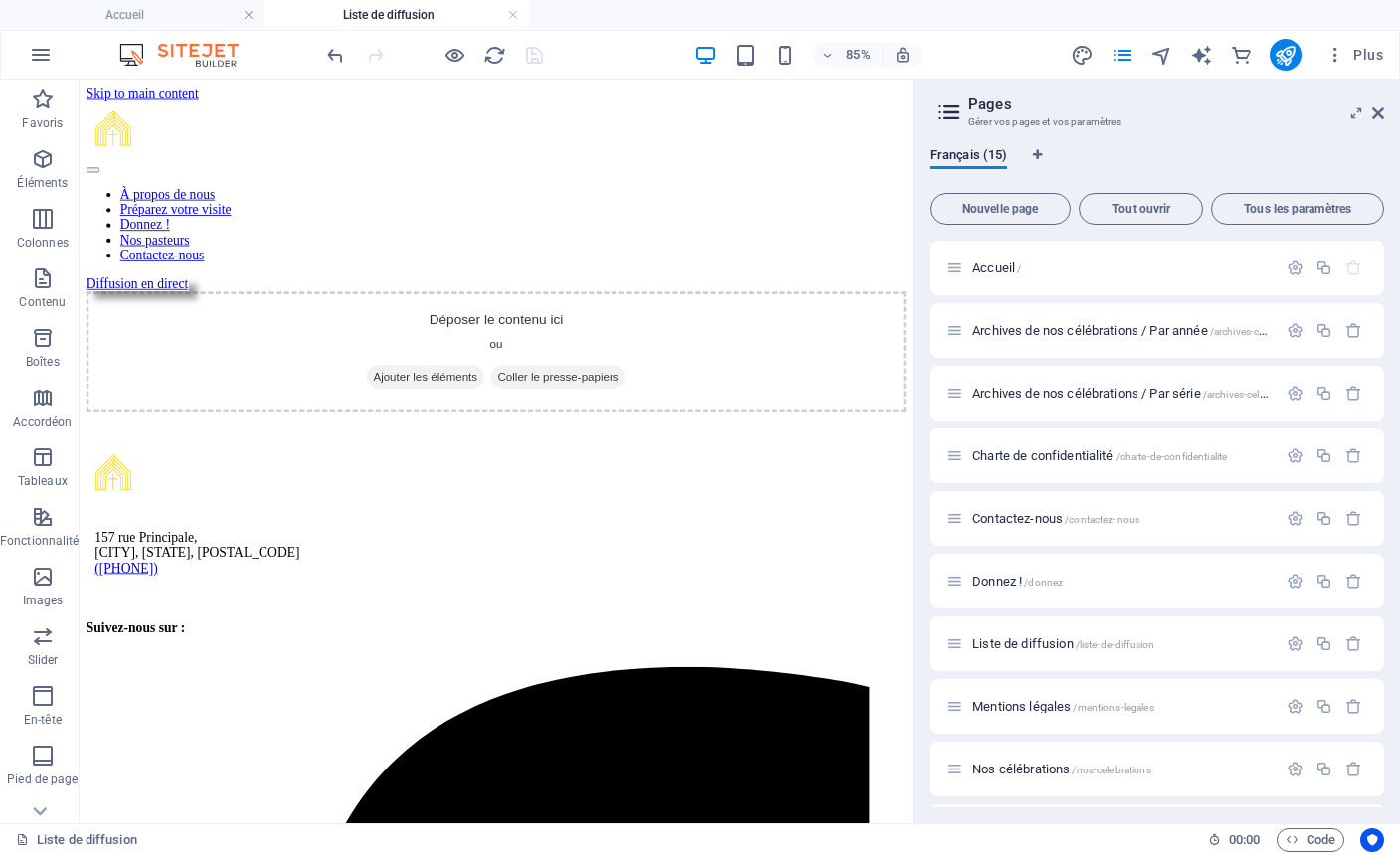 click on "Éléments" at bounding box center [42, 183] 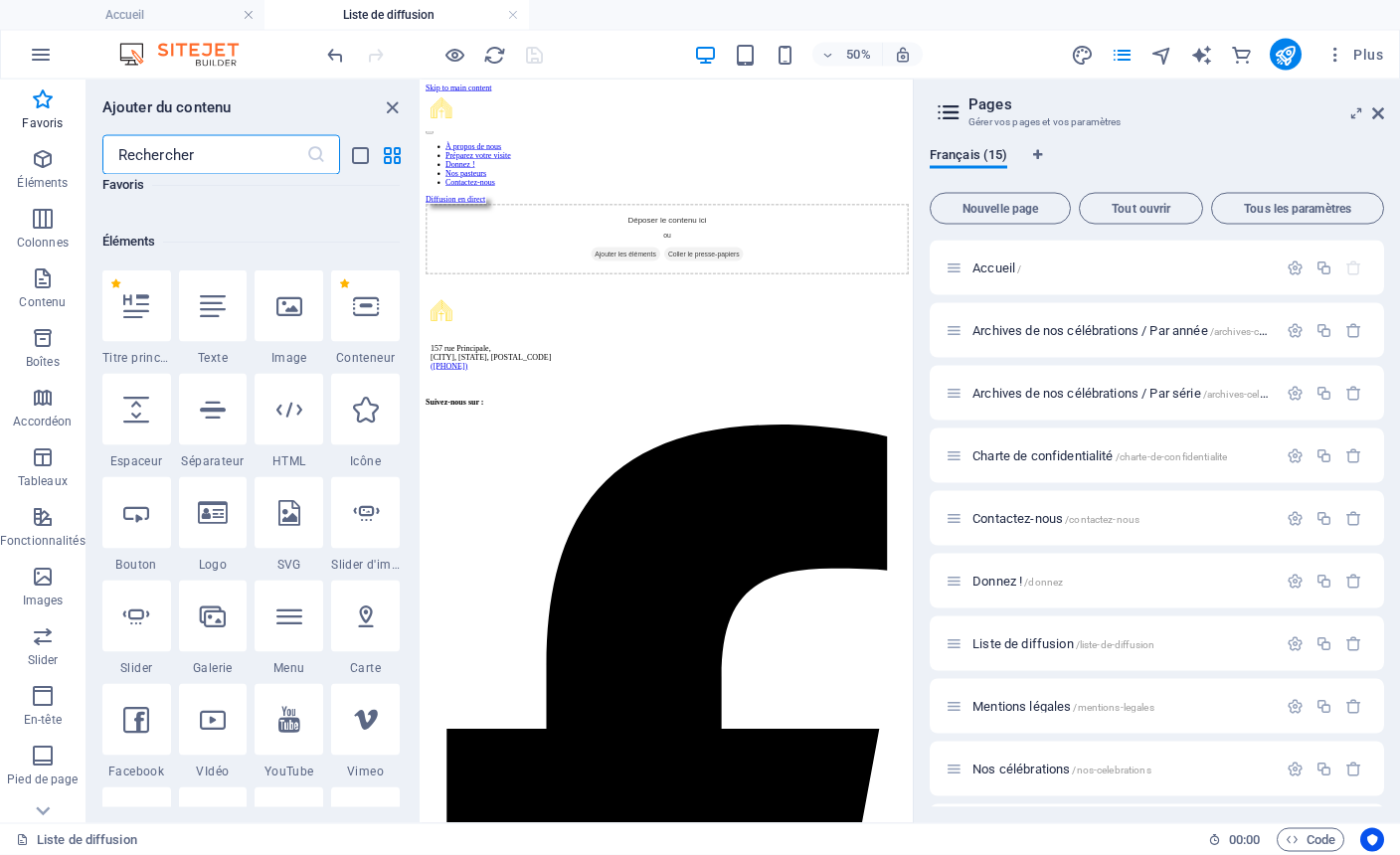 scroll, scrollTop: 164, scrollLeft: 0, axis: vertical 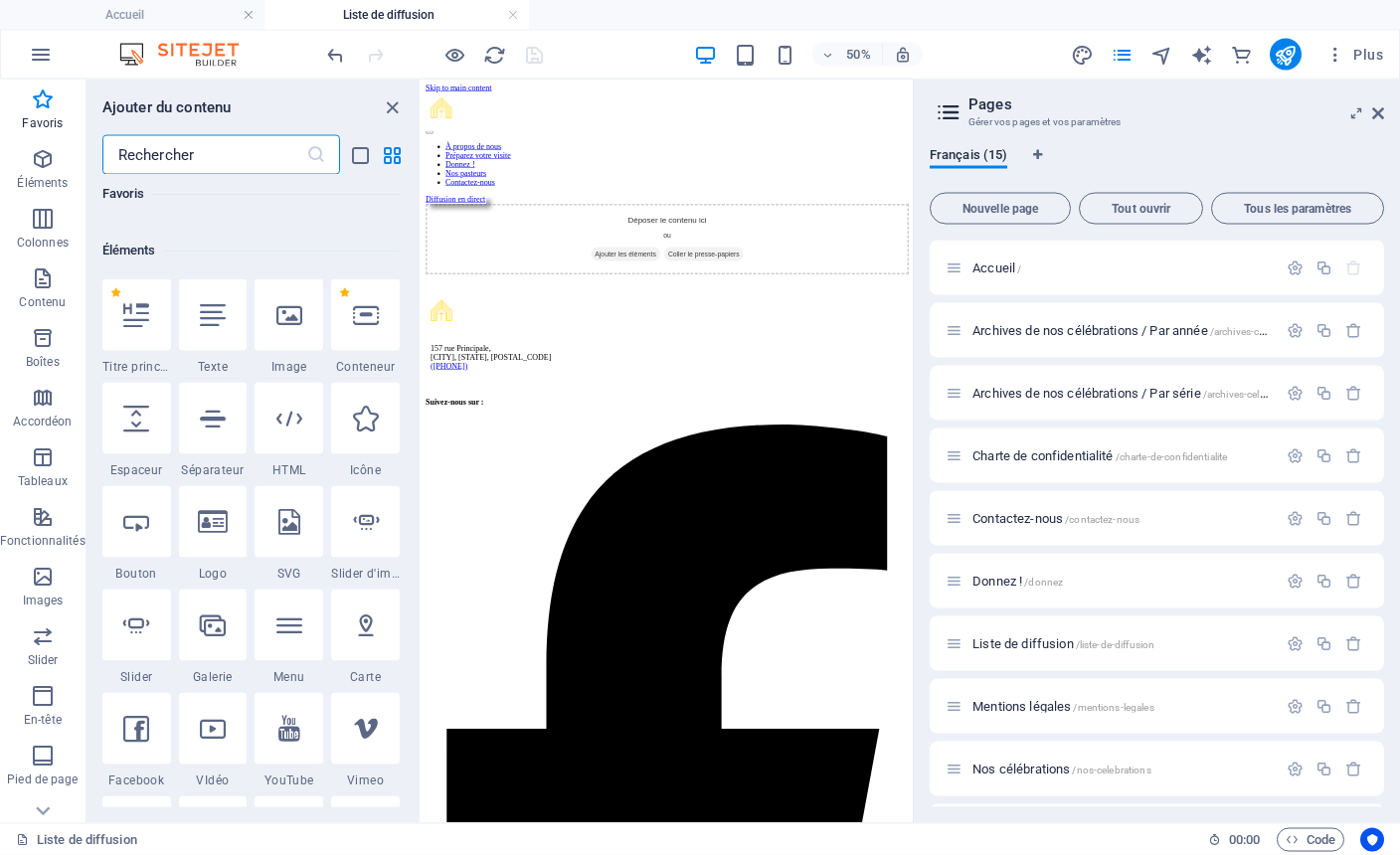 click at bounding box center (136, 315) 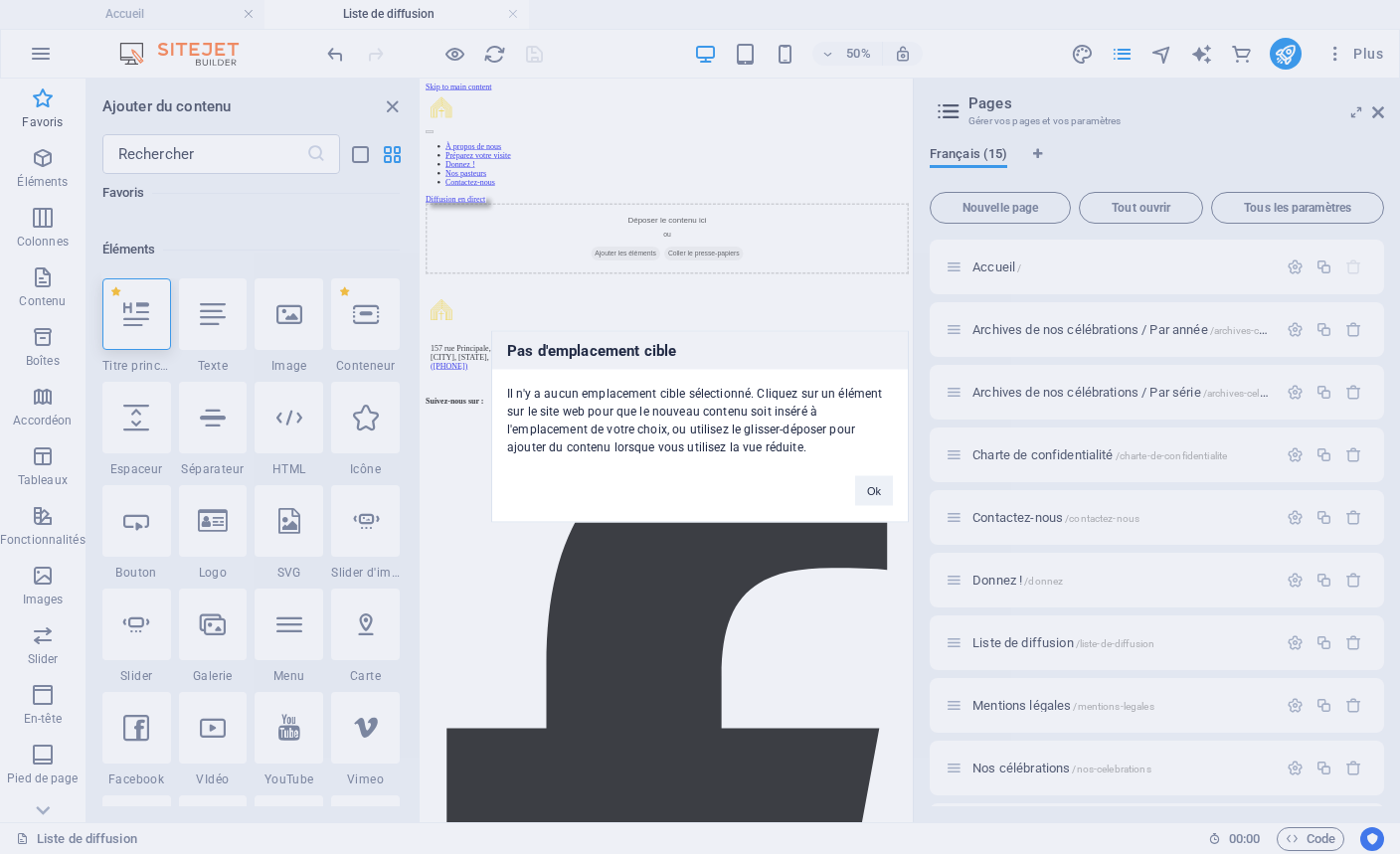 click on "Ok" at bounding box center [874, 492] 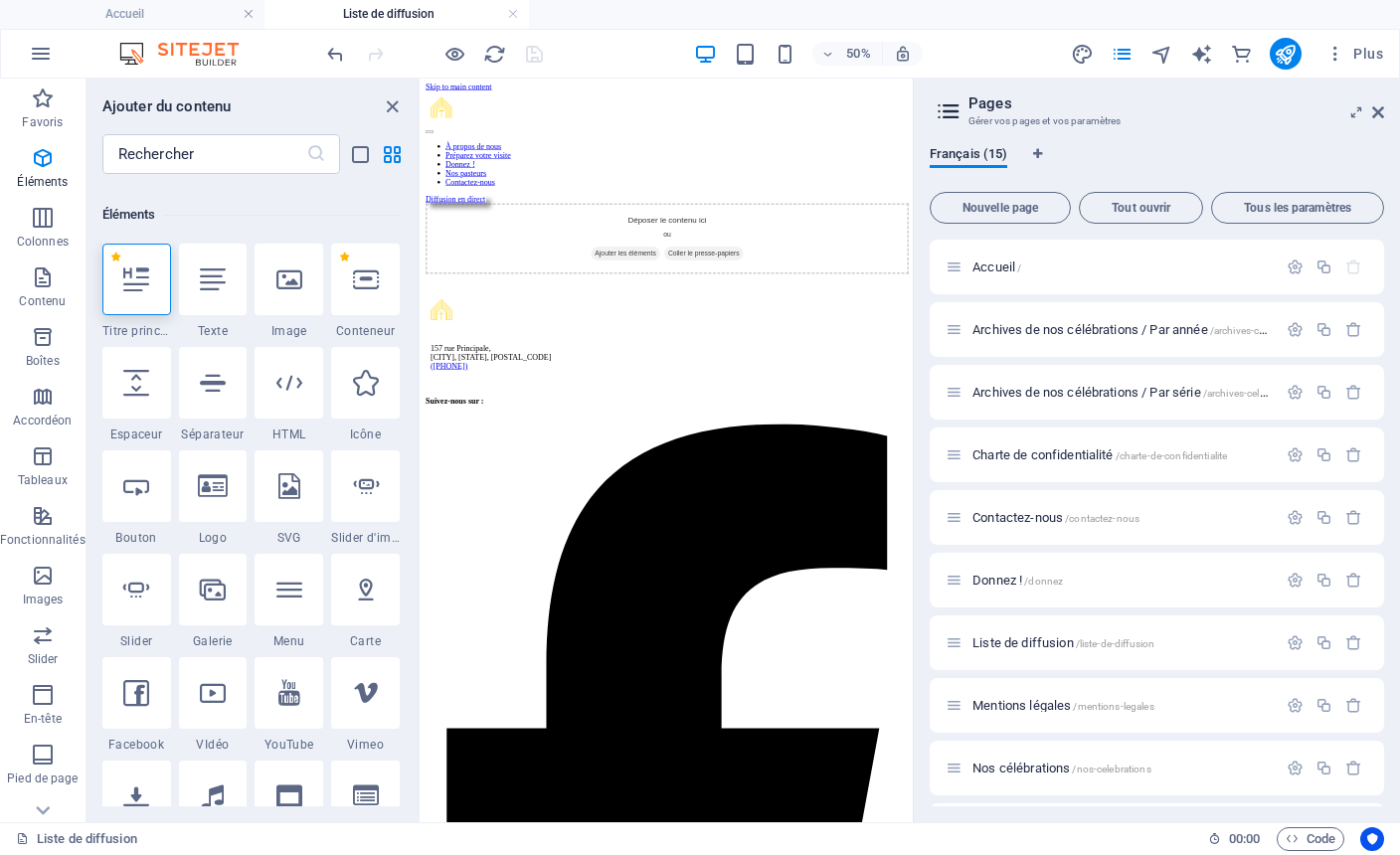 scroll, scrollTop: 197, scrollLeft: 0, axis: vertical 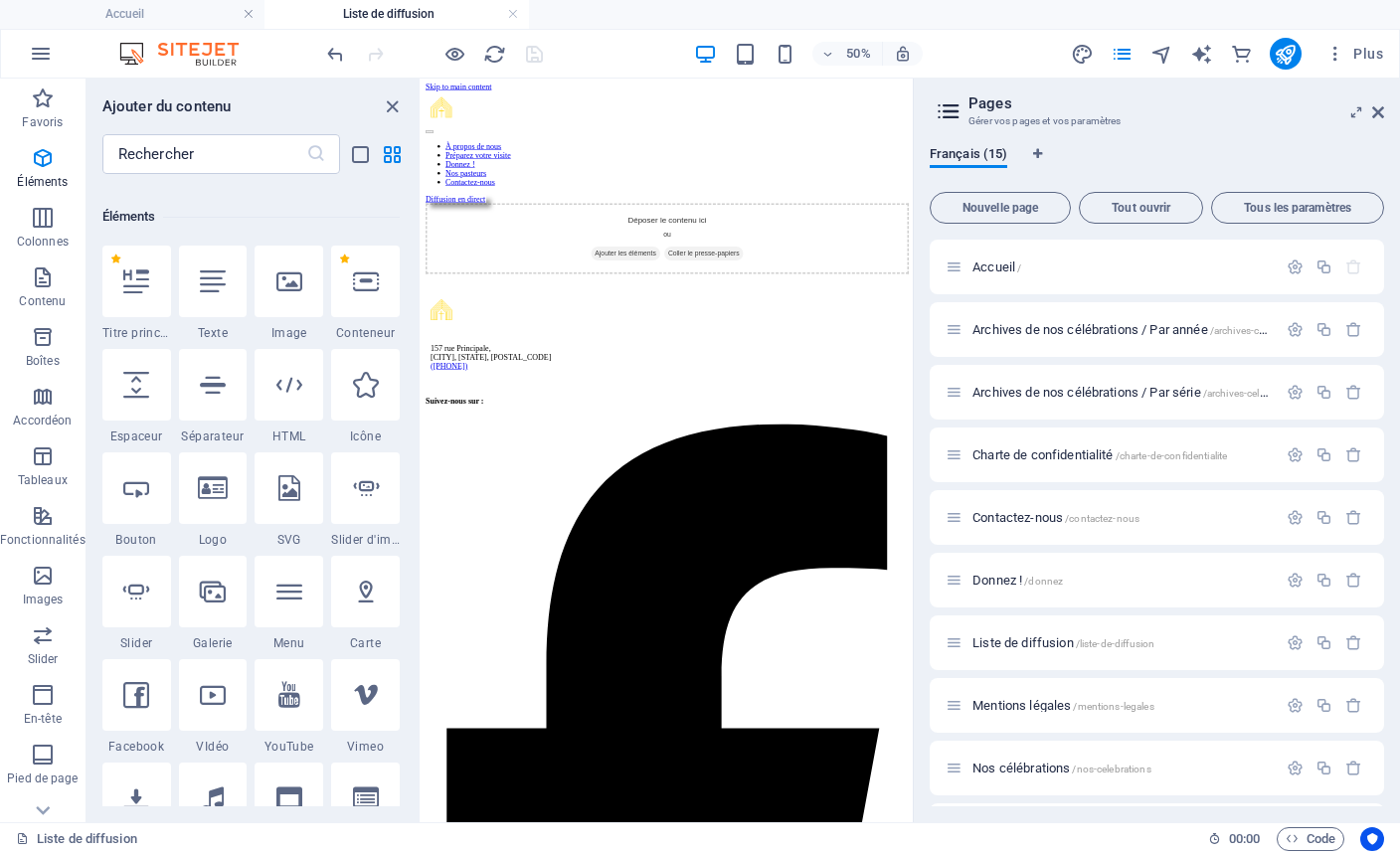 click at bounding box center [136, 282] 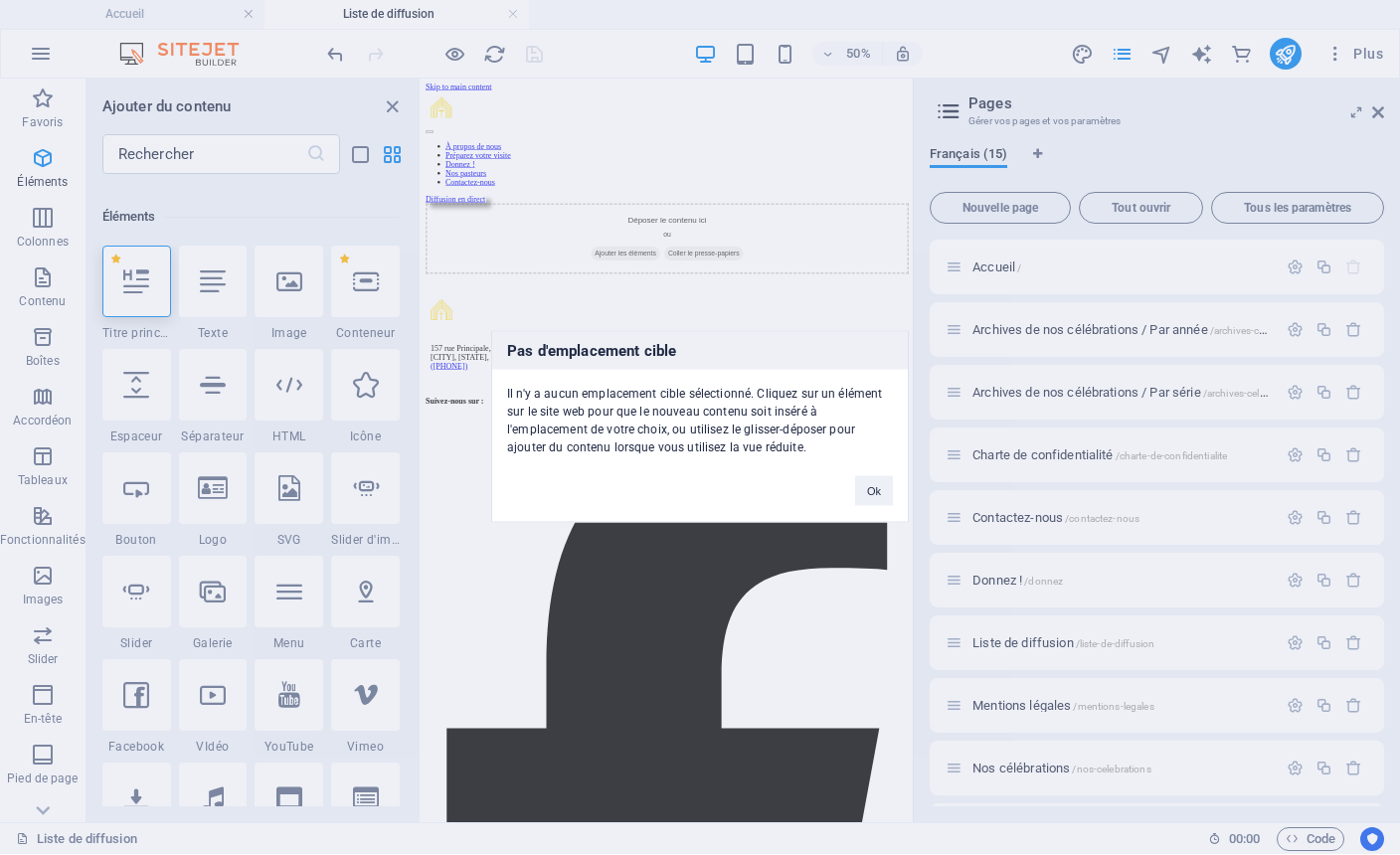 click on "Ok" at bounding box center (874, 492) 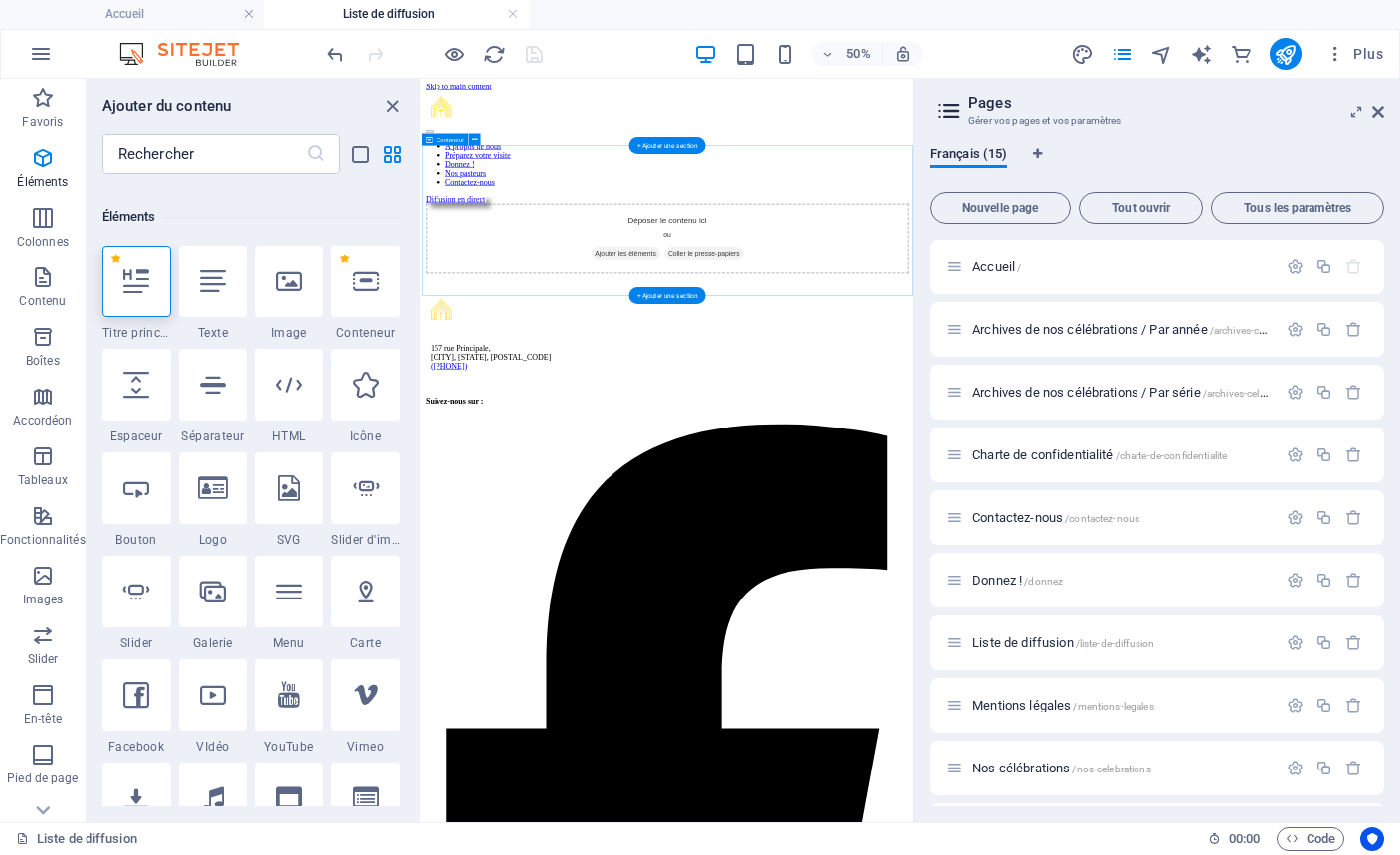 click on "Déposer le contenu ici ou  Ajouter les éléments  Coller le presse-papiers" at bounding box center [913, 399] 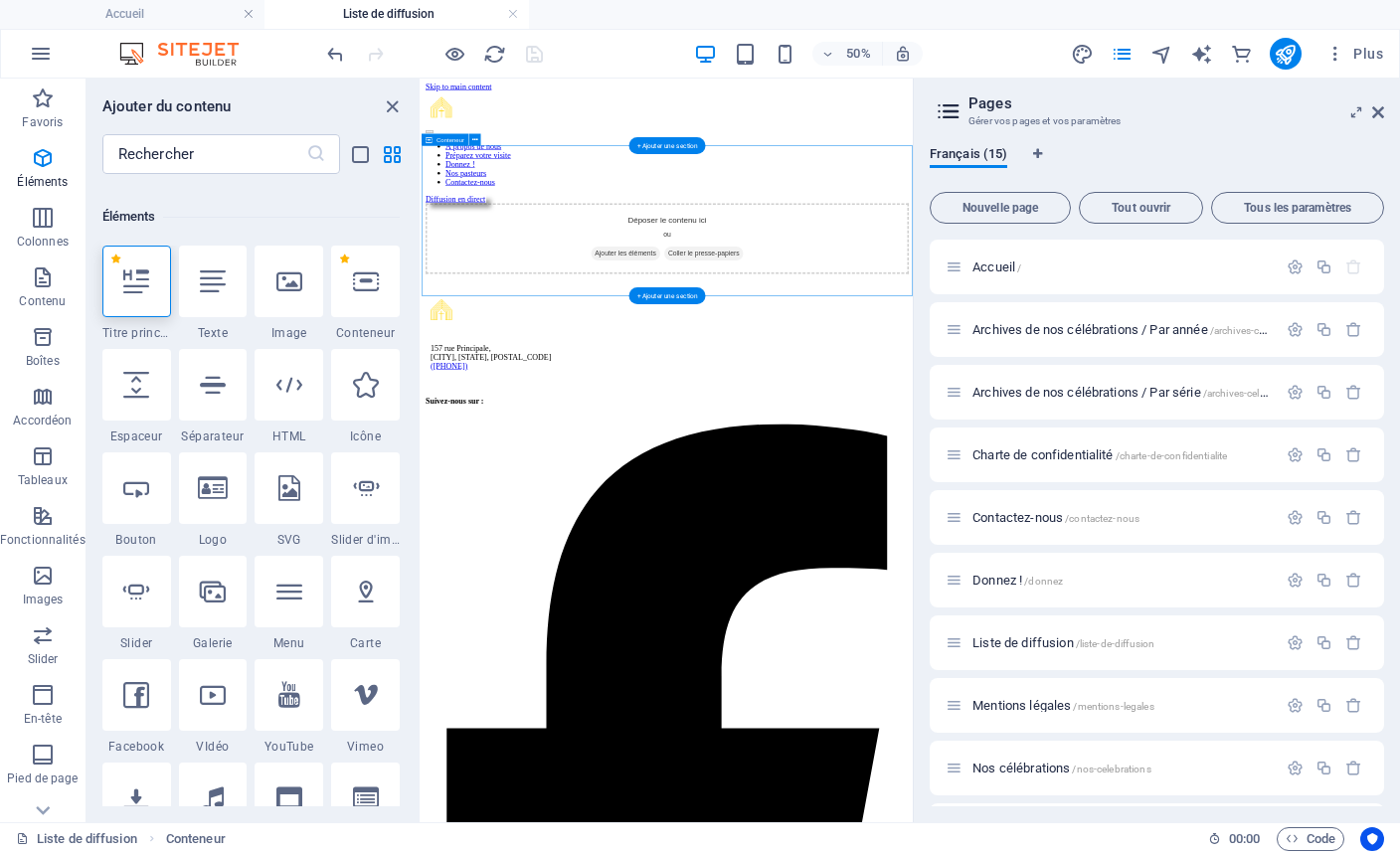 click on "Déposer le contenu ici ou  Ajouter les éléments  Coller le presse-papiers" at bounding box center (913, 399) 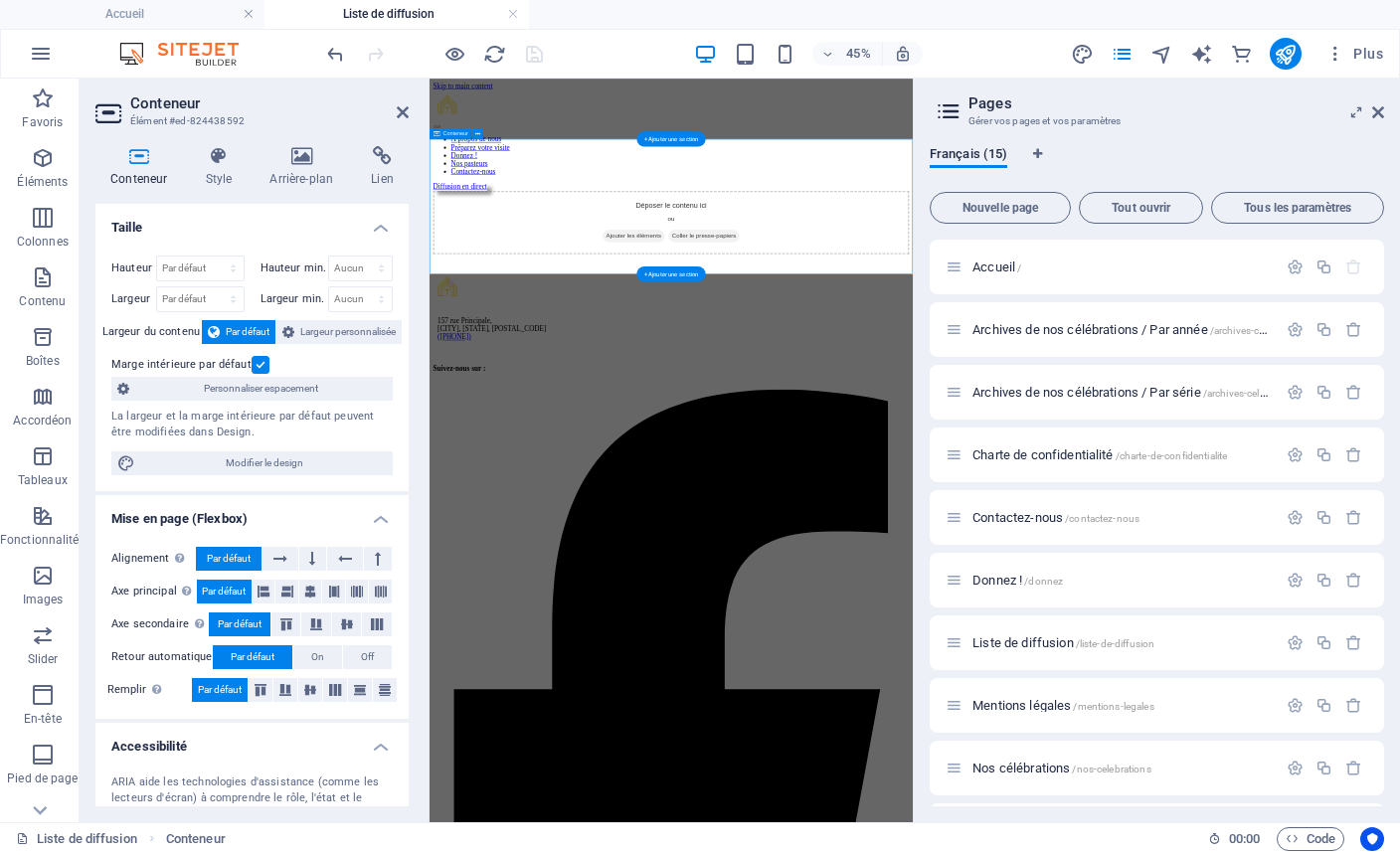 click on "Éléments" at bounding box center [43, 171] 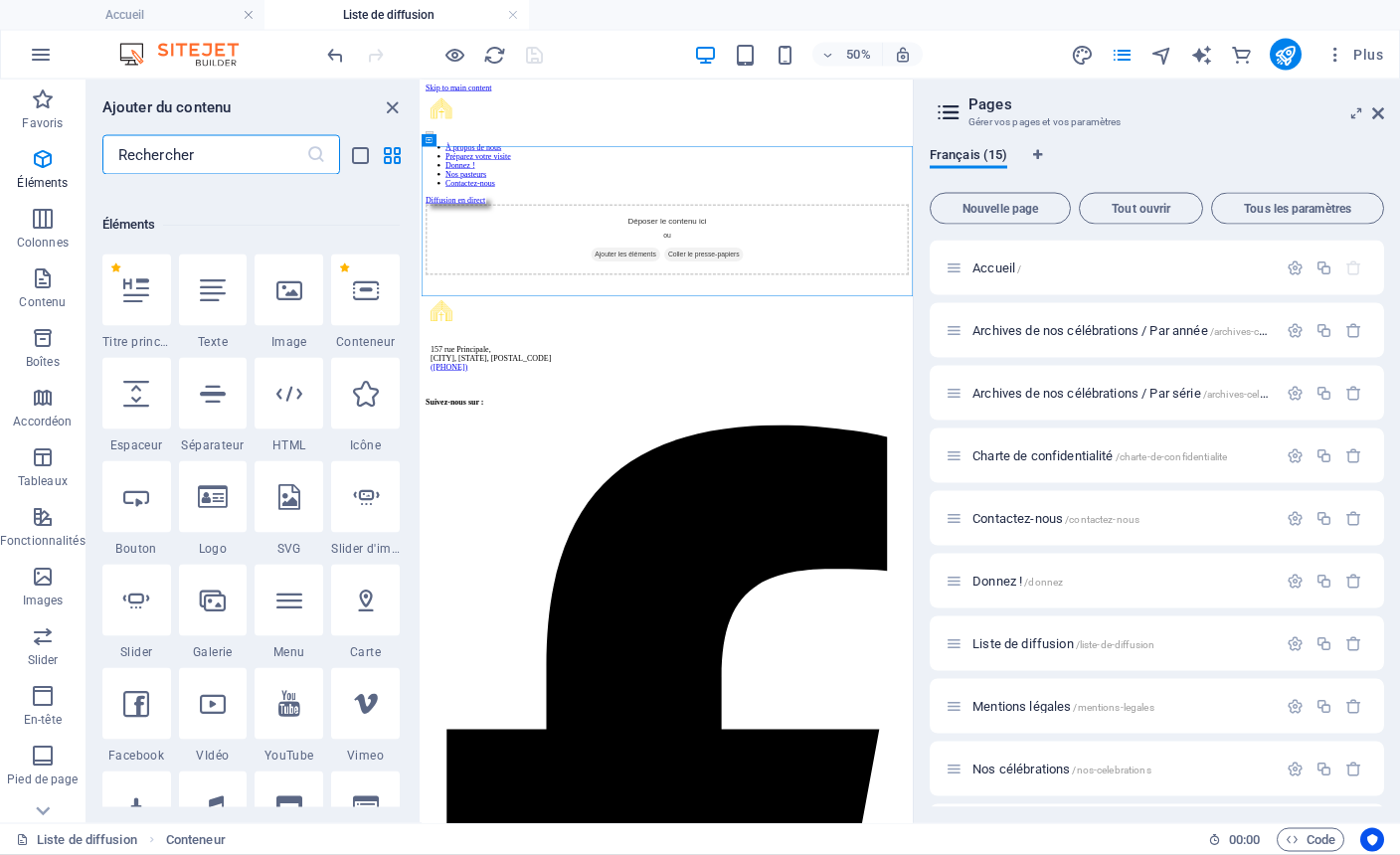 scroll, scrollTop: 212, scrollLeft: 0, axis: vertical 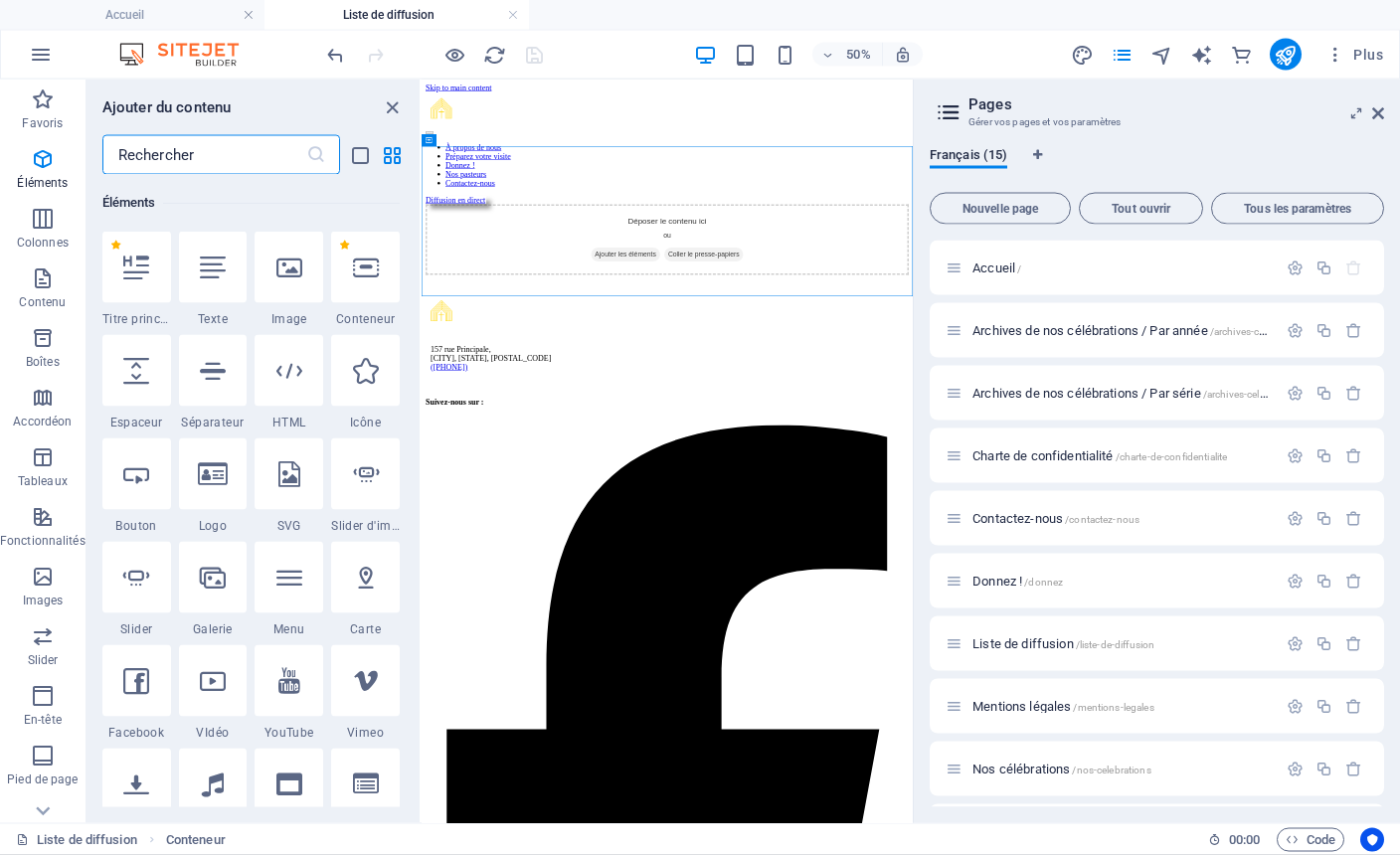 click at bounding box center [136, 267] 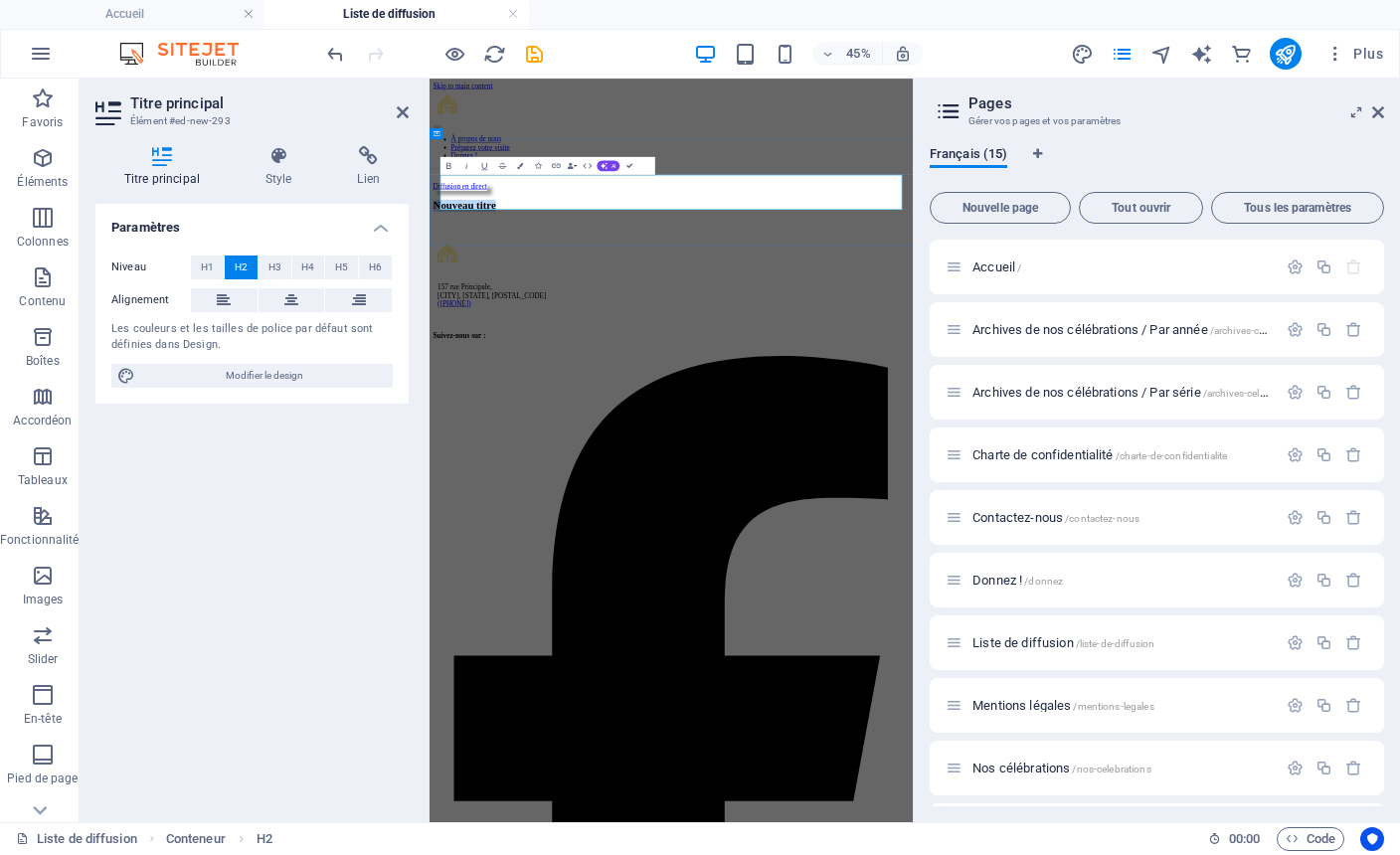click on "Nouveau titre" at bounding box center (966, 361) 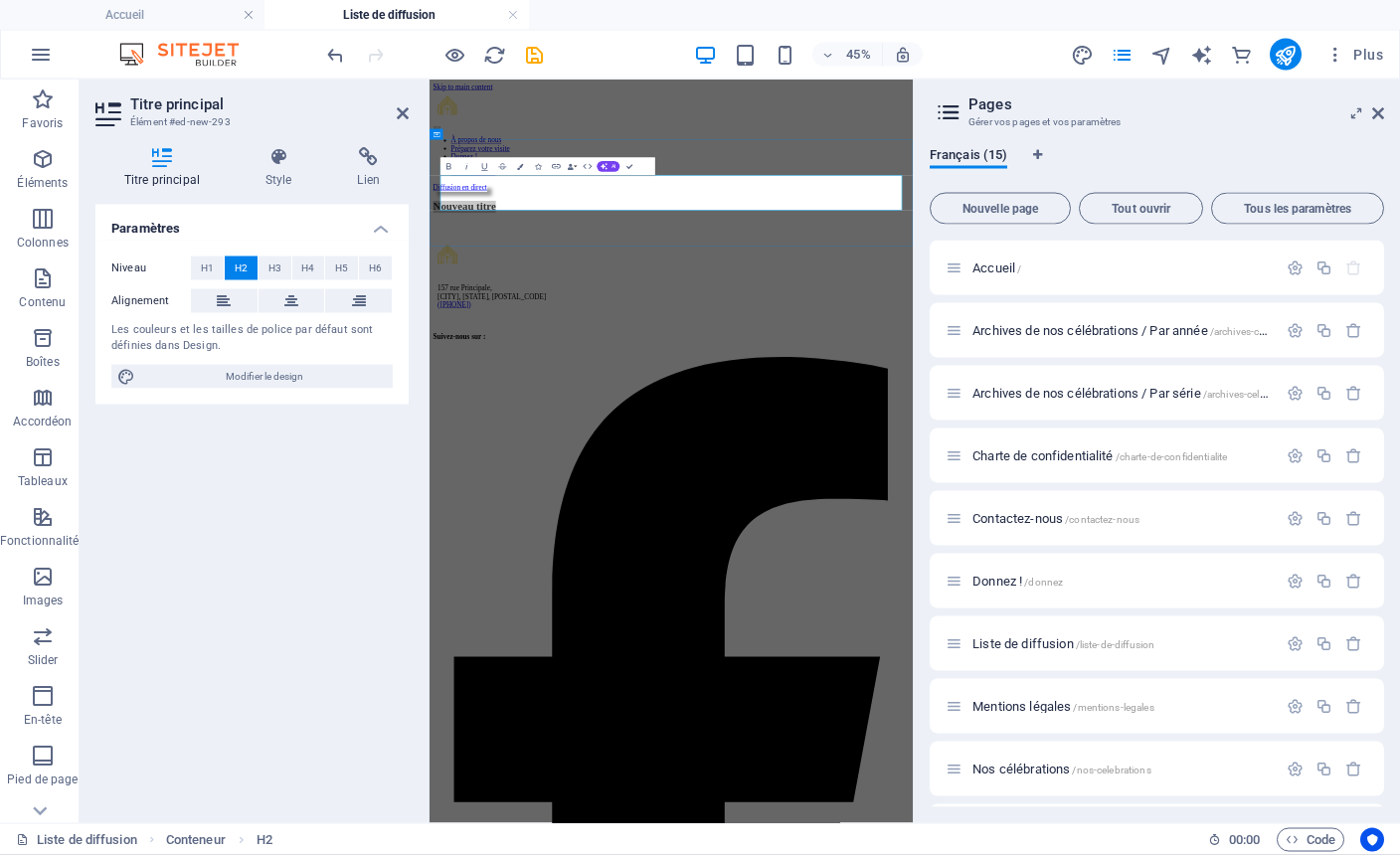 click on "H1" at bounding box center (207, 268) 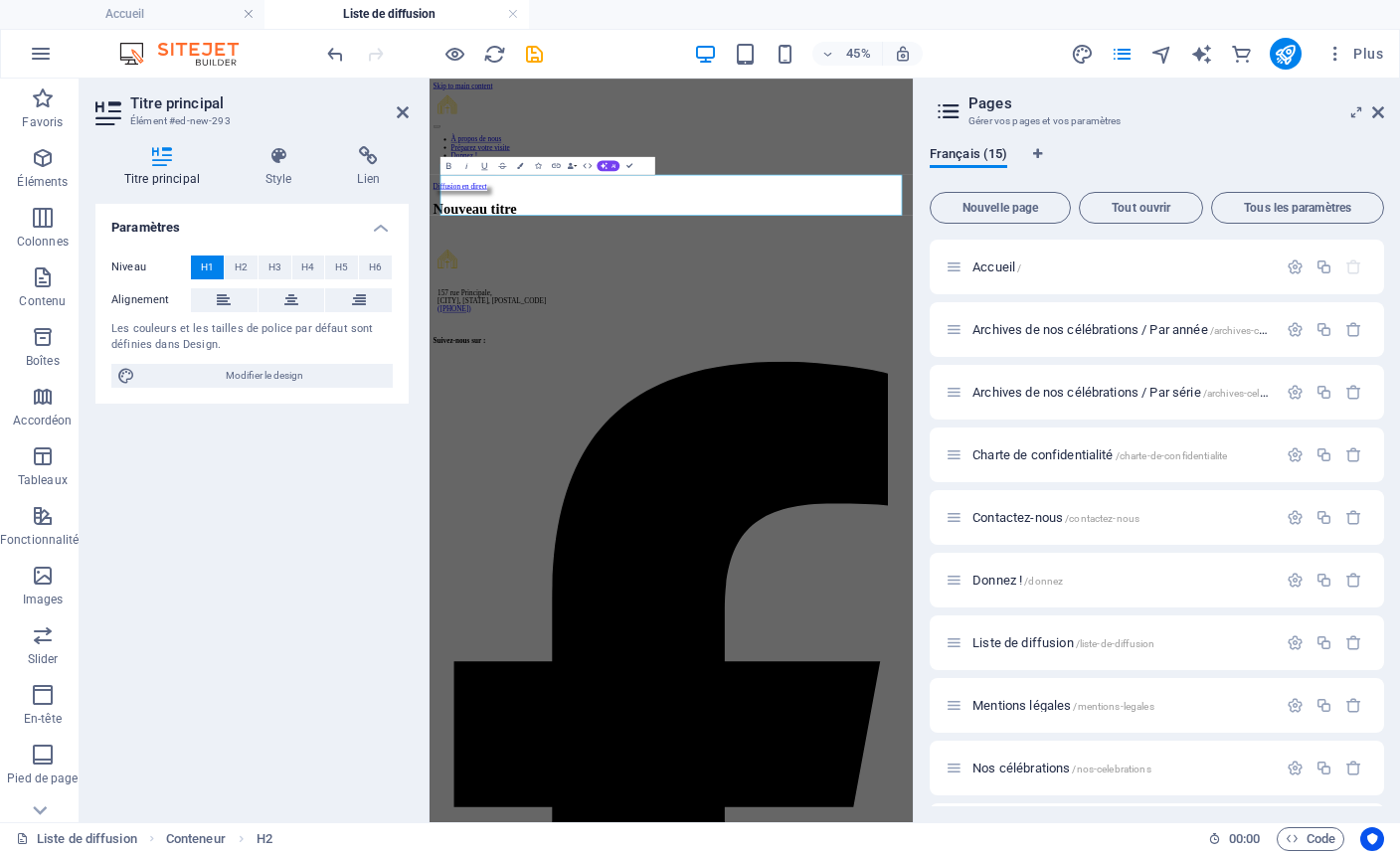 click at bounding box center [291, 301] 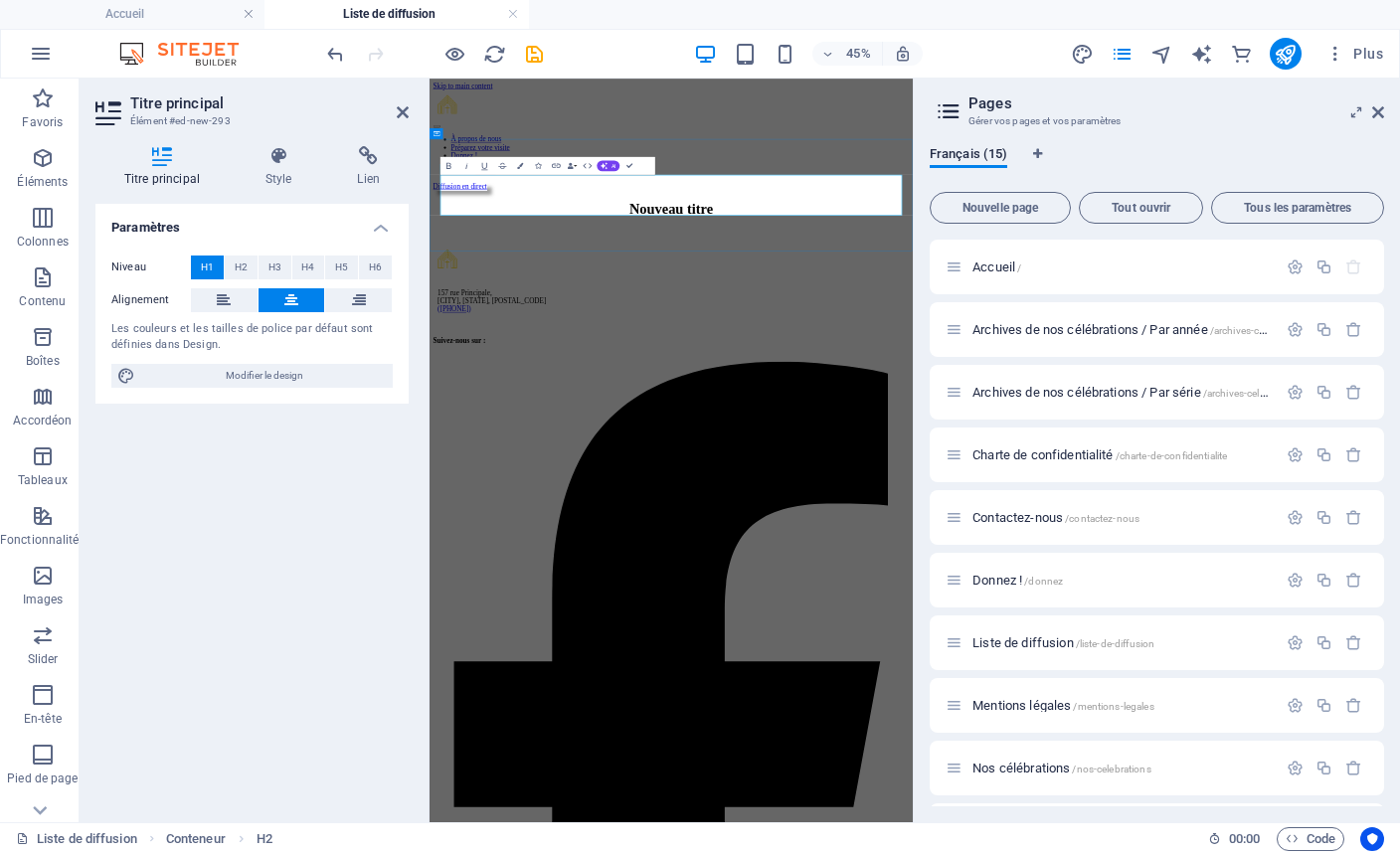 click on "Nouveau titre" at bounding box center (966, 368) 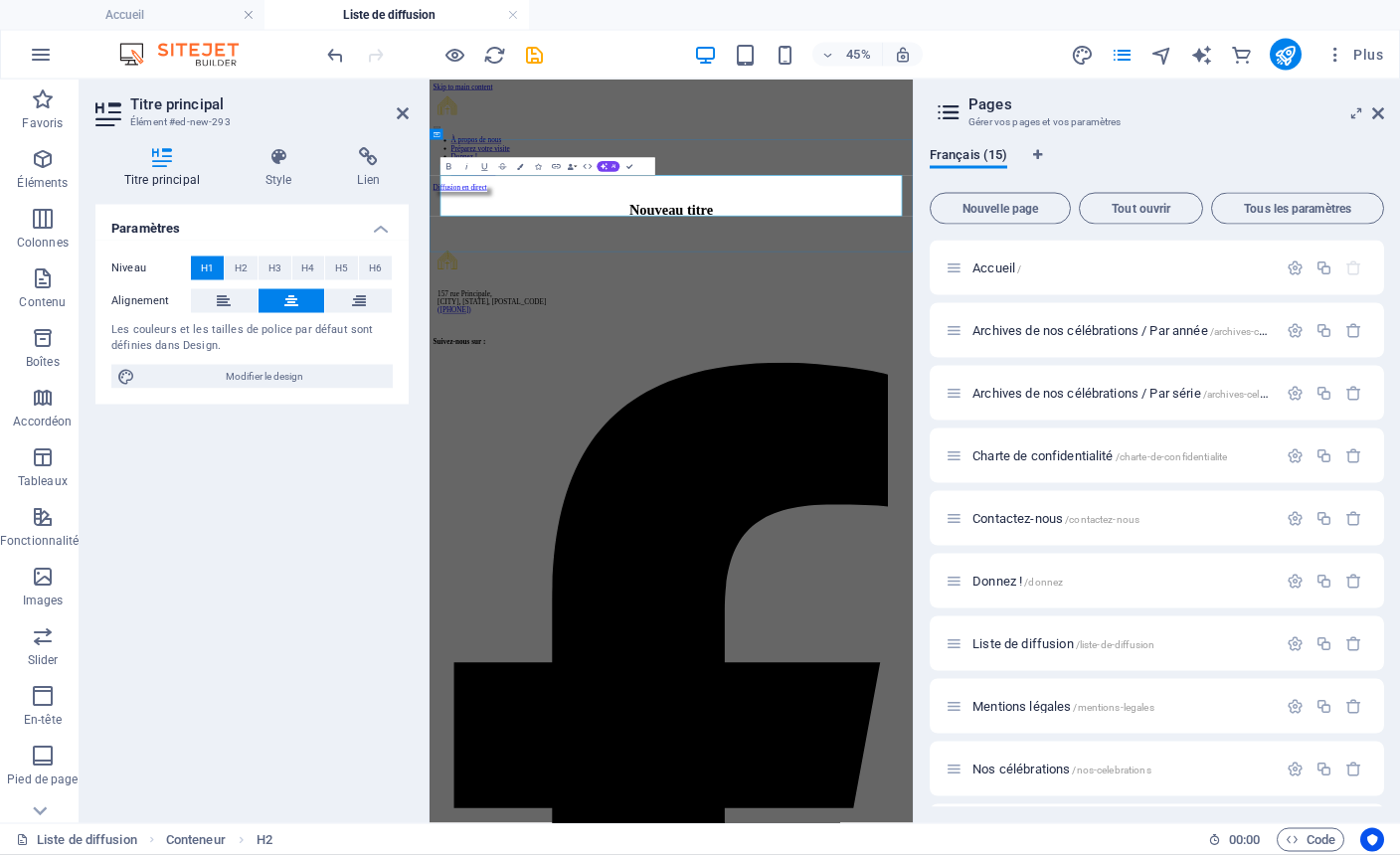 click on "Nouveau titre" at bounding box center (966, 368) 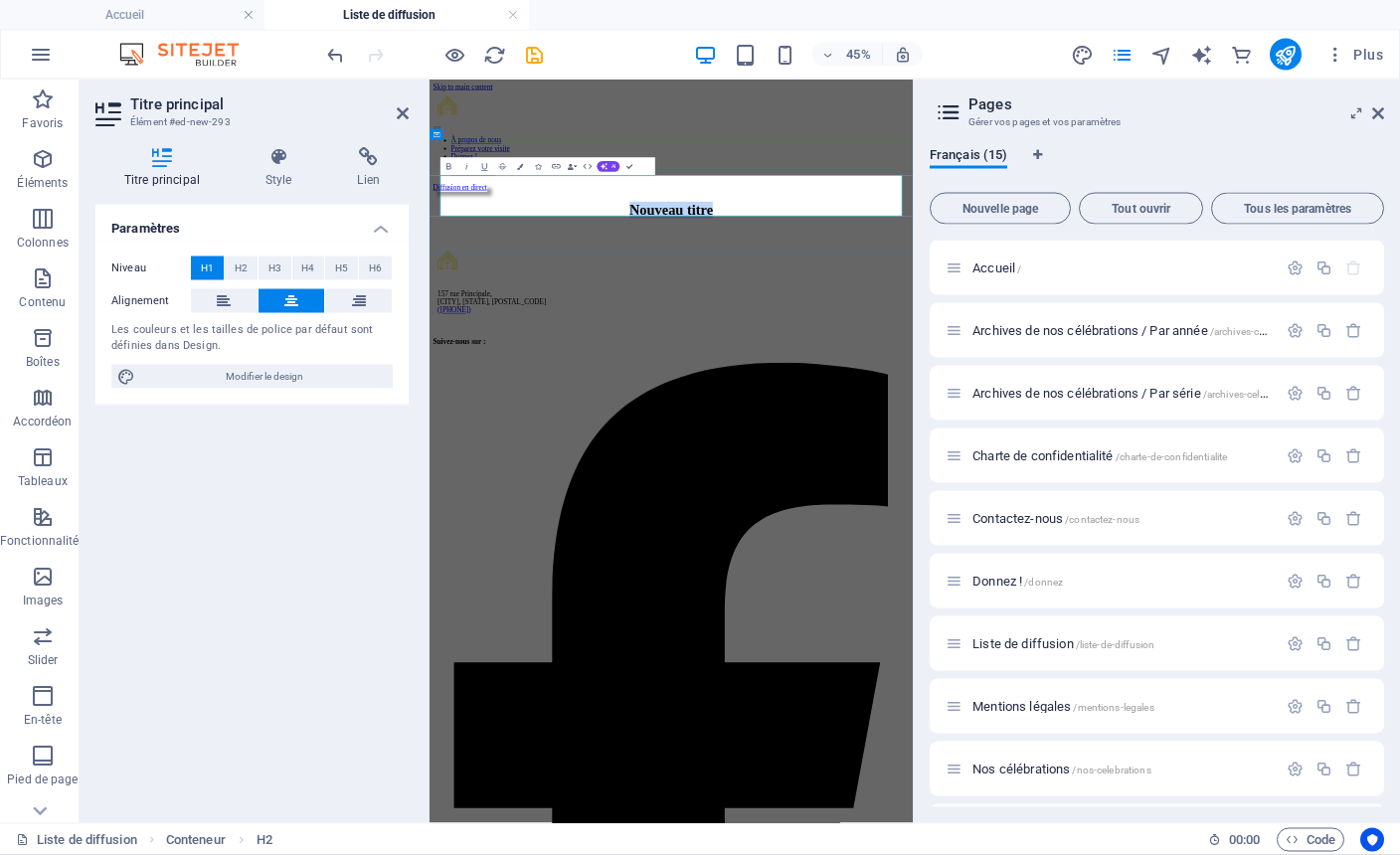 type 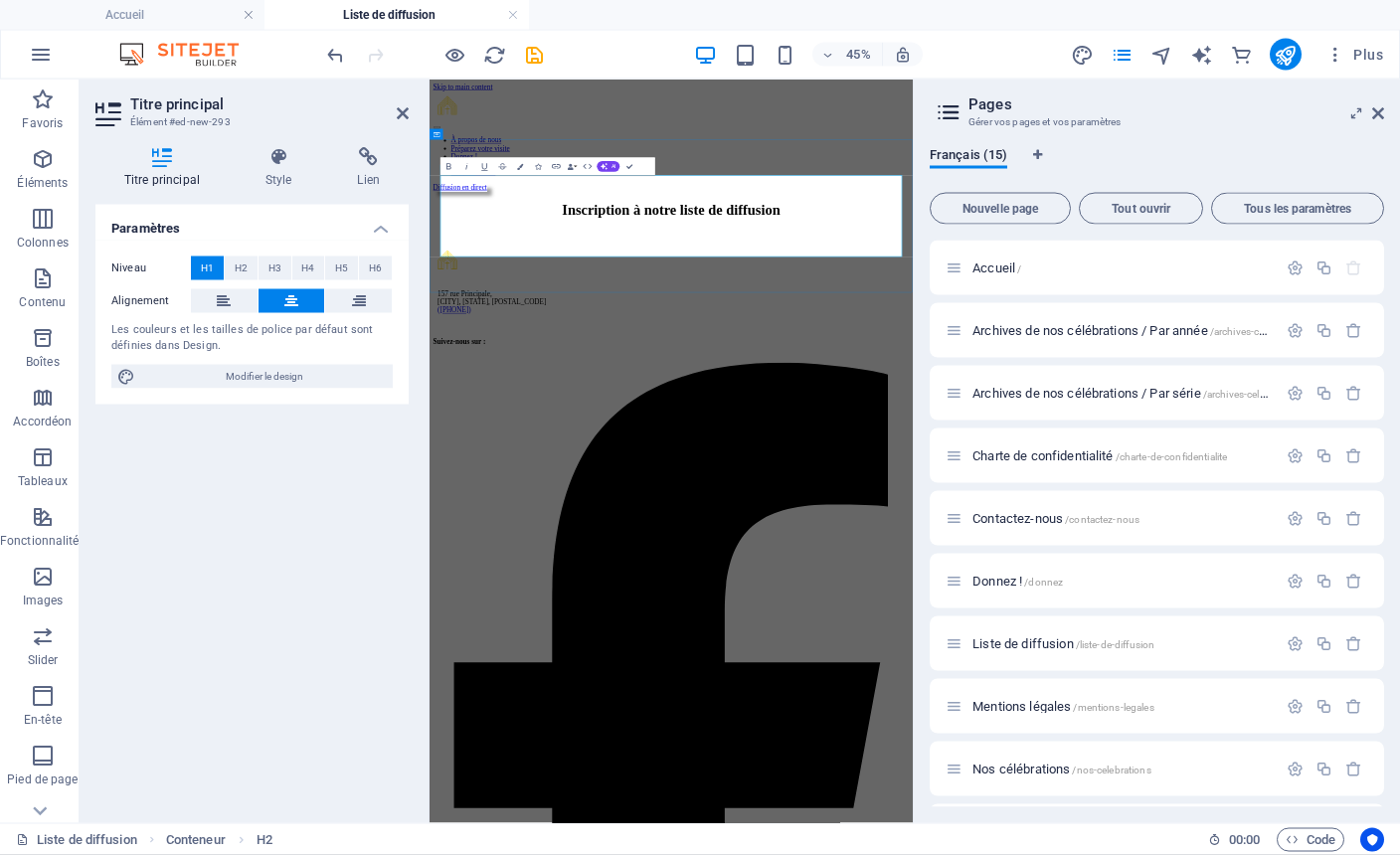 click on "Inscription à notre liste de diffusion" at bounding box center [966, 368] 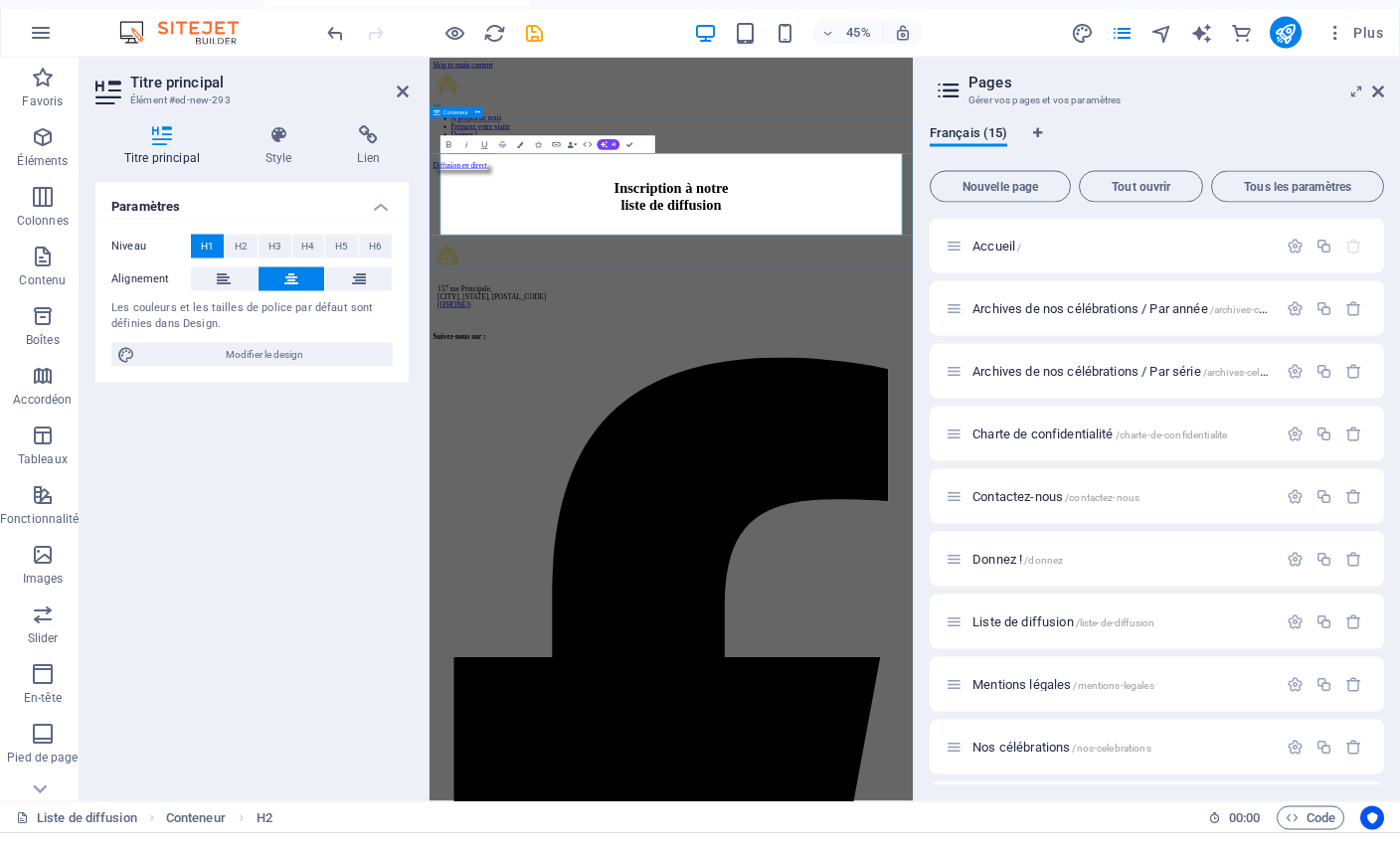 click on "Inscription à notre ‌liste de diffusion" at bounding box center (966, 365) 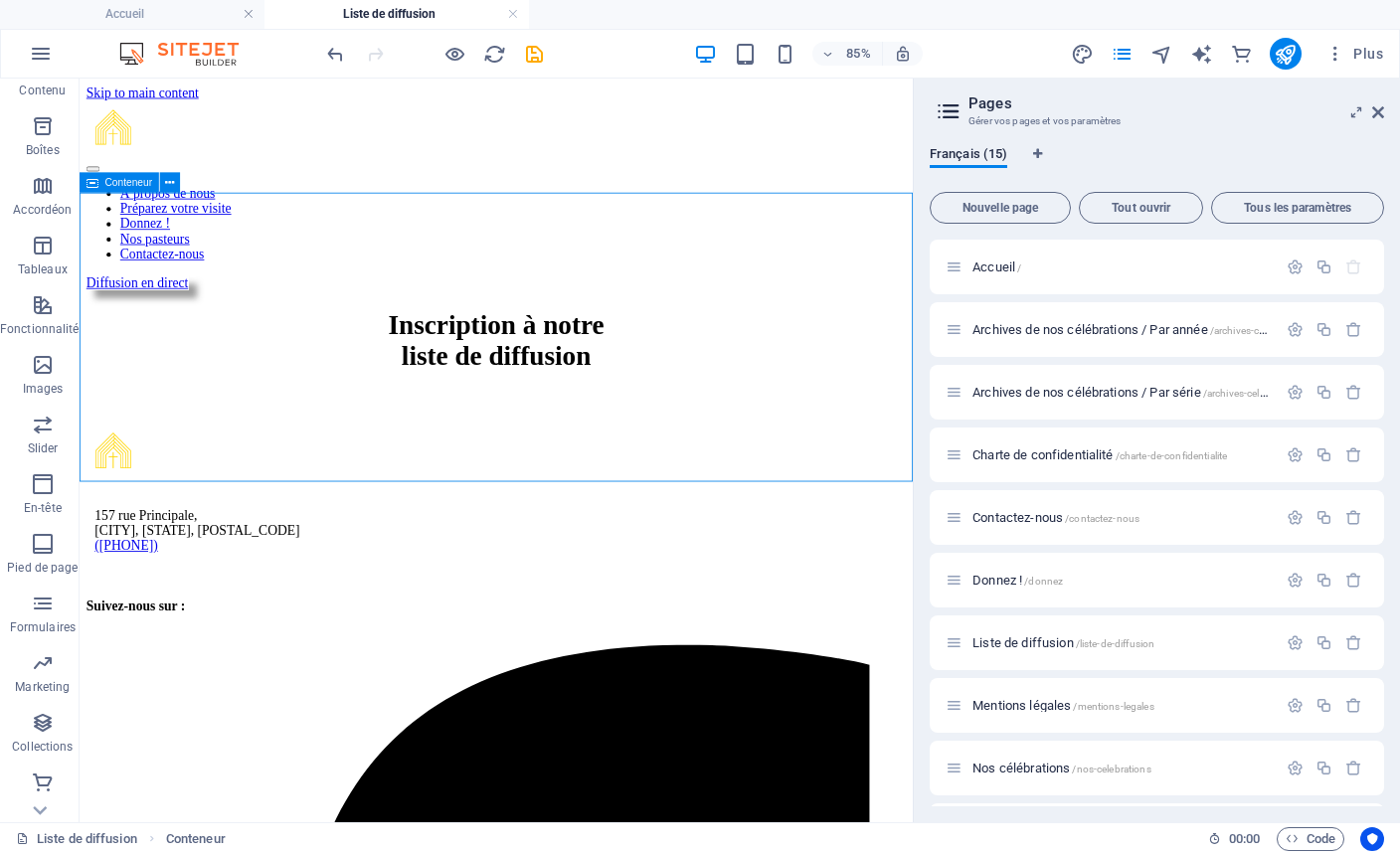 scroll, scrollTop: 211, scrollLeft: 0, axis: vertical 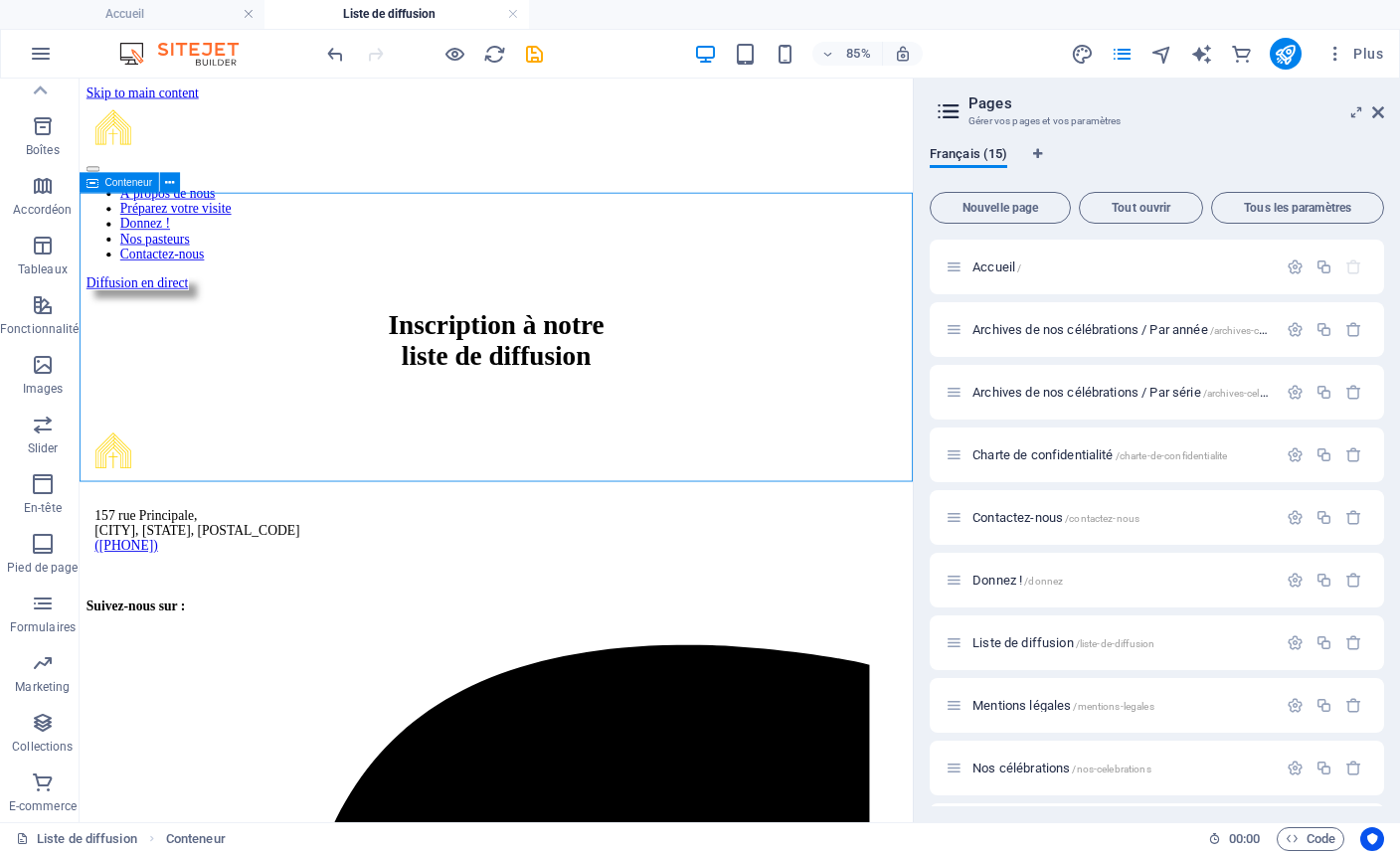 click at bounding box center [43, 604] 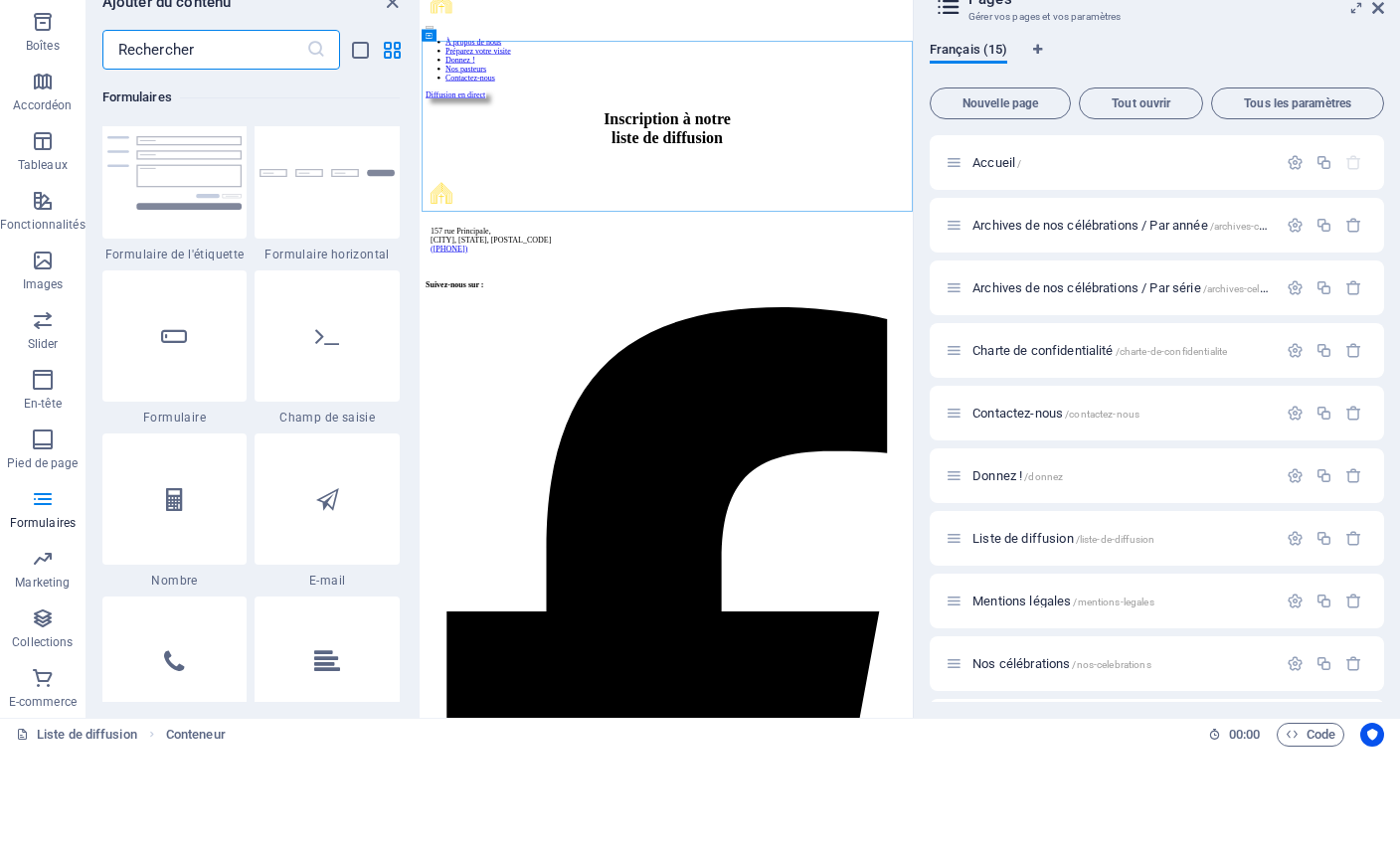 scroll, scrollTop: 14859, scrollLeft: 0, axis: vertical 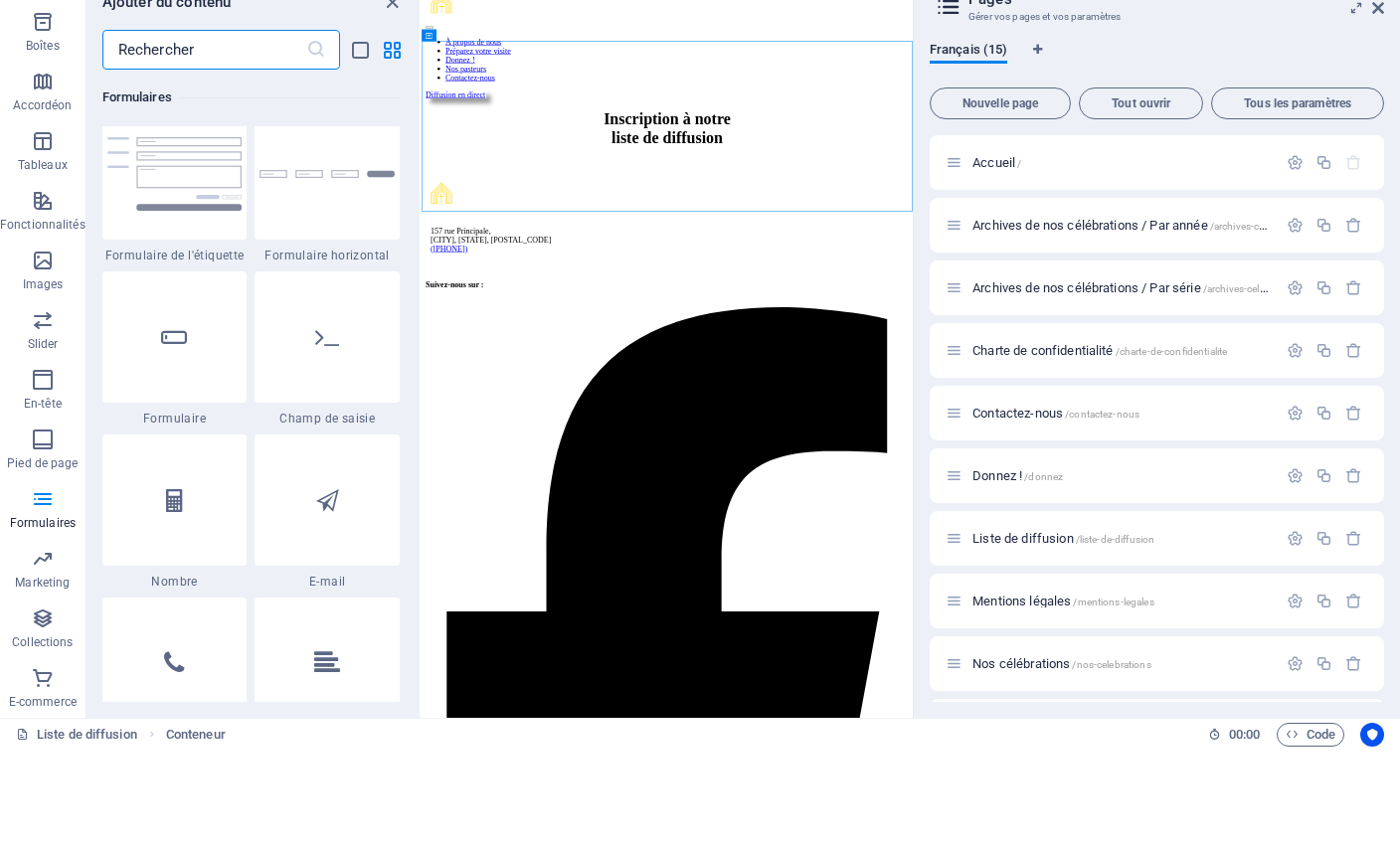 click at bounding box center (327, 279) 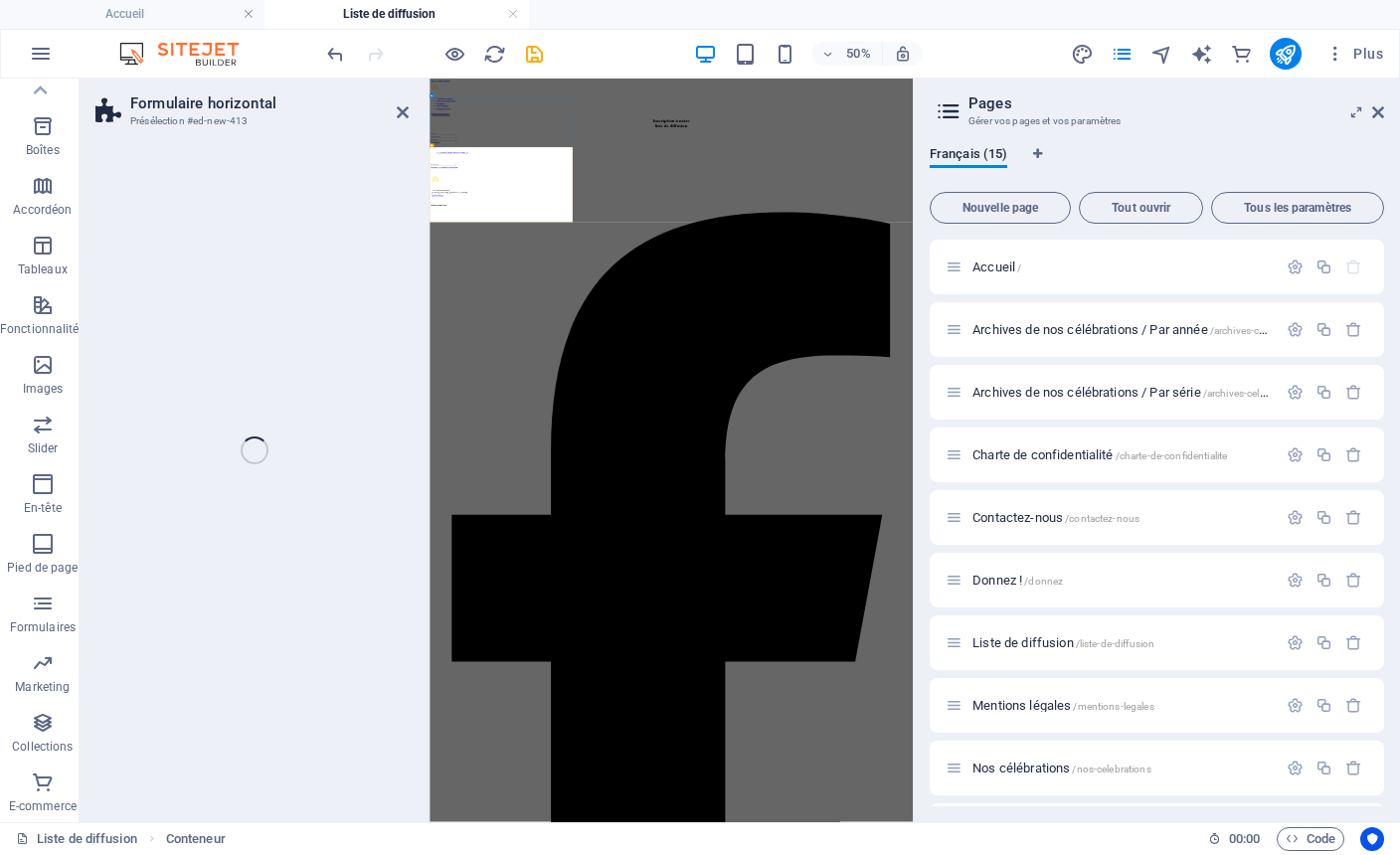 select on "rem" 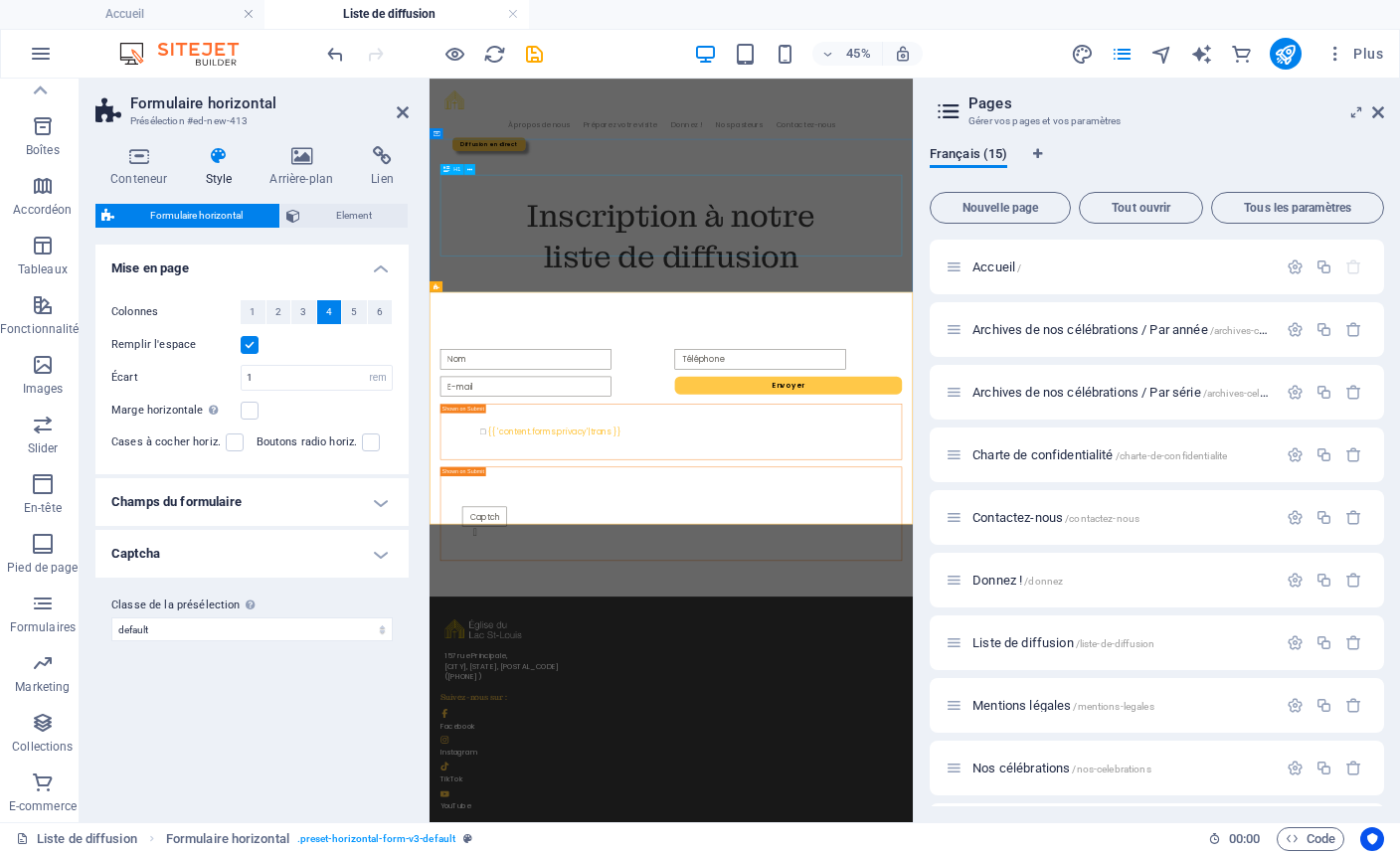 click on "Inscription à notre liste de diffusion" at bounding box center [966, 430] 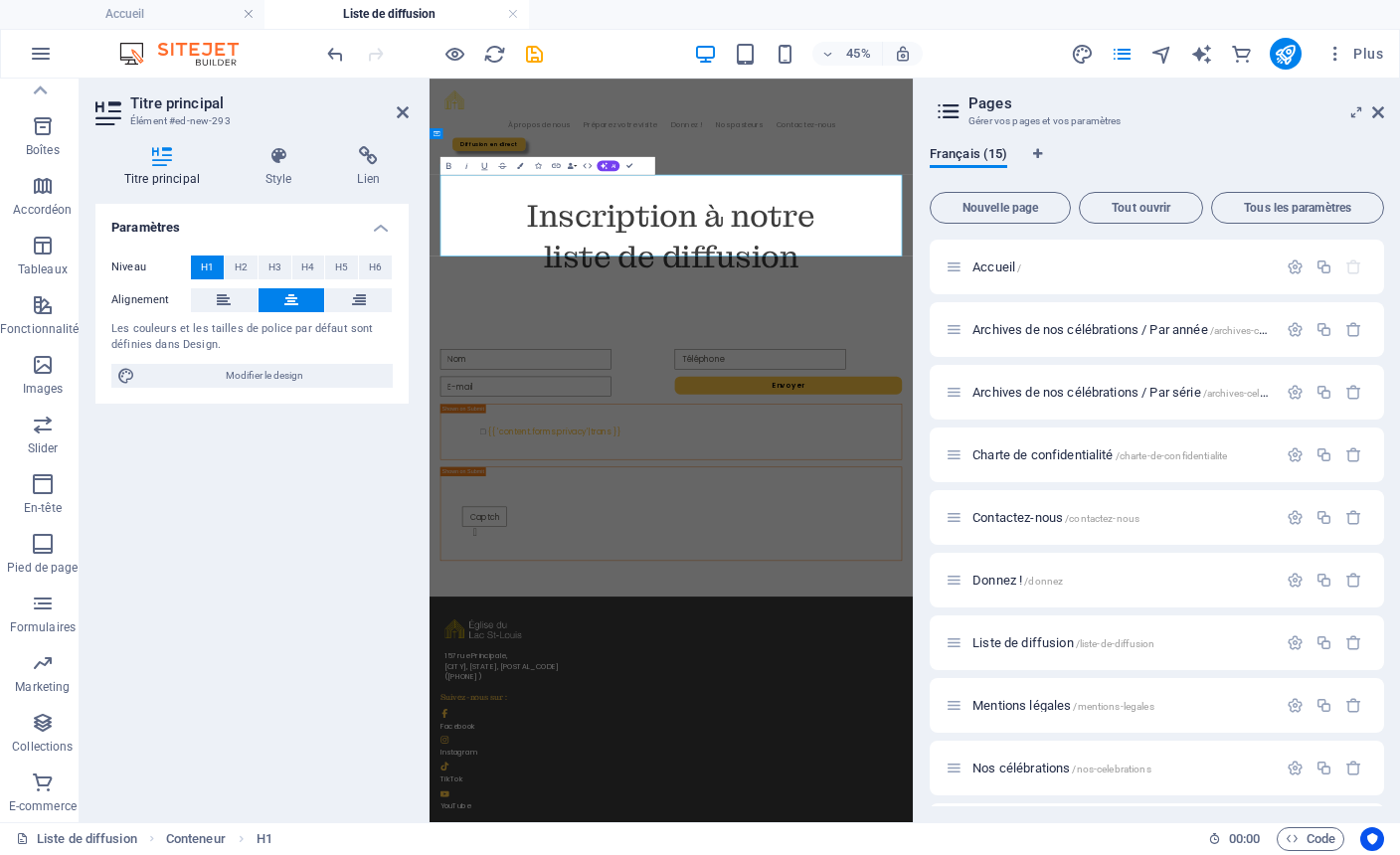 click on "Envoyer   {{ 'content.forms.privacy'|trans }} Illisible ? Générer à nouveau." at bounding box center [966, 915] 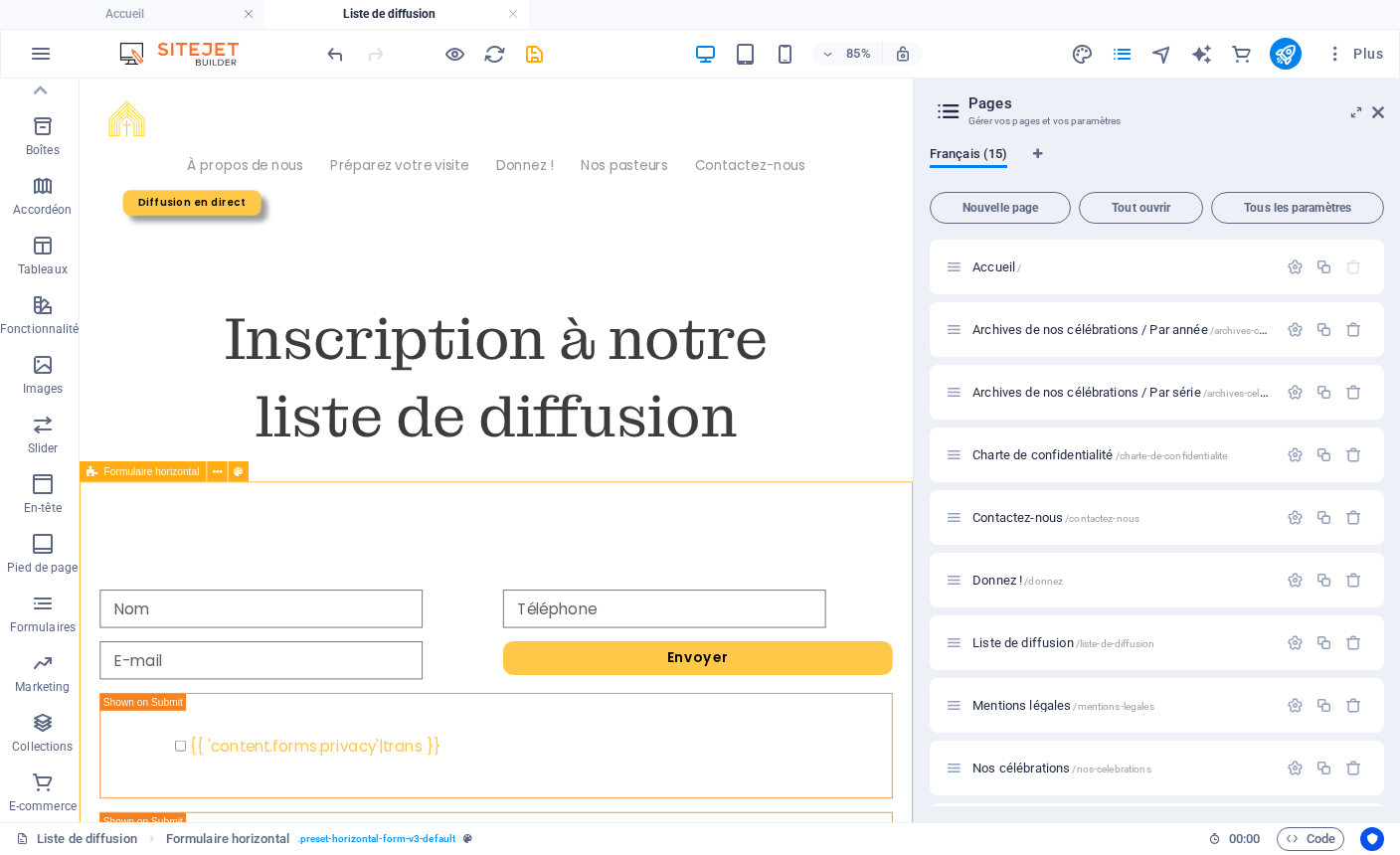 click at bounding box center [534, 55] 